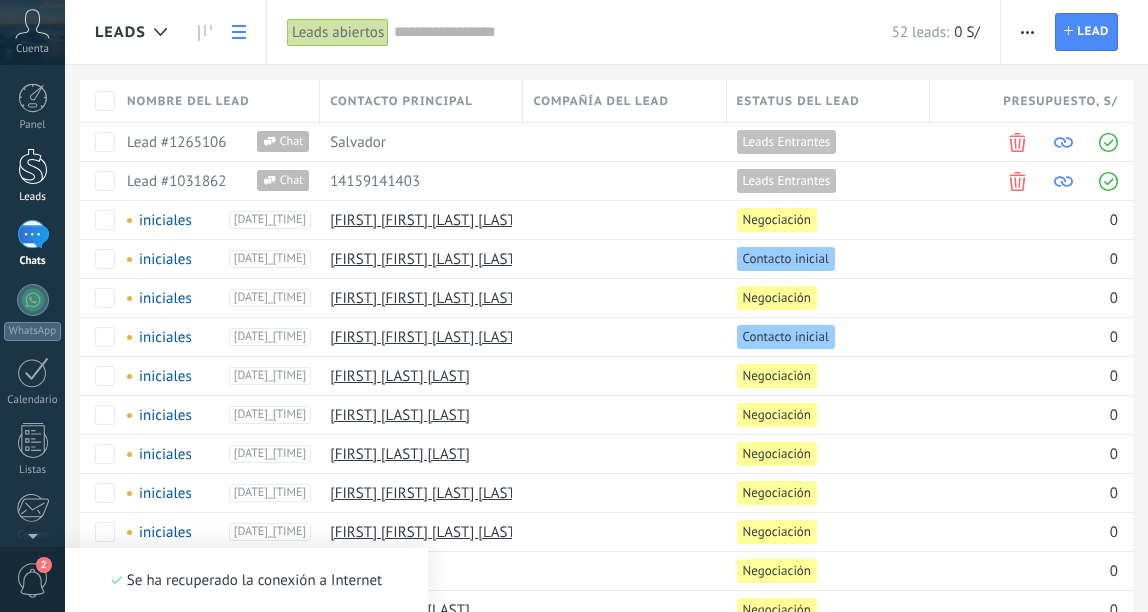 scroll, scrollTop: 0, scrollLeft: 0, axis: both 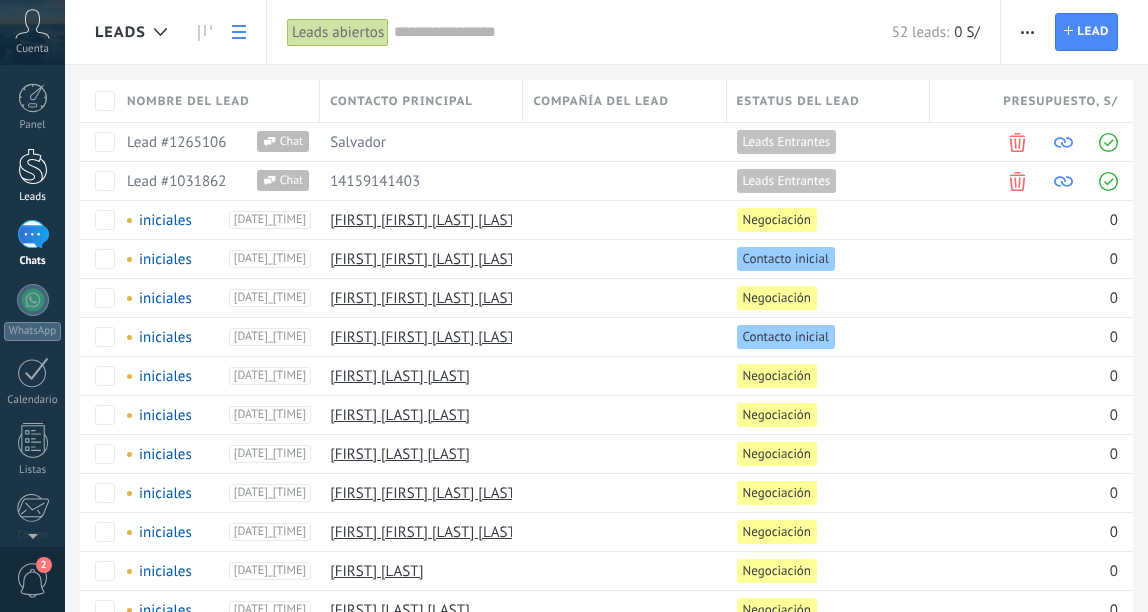 click at bounding box center (33, 166) 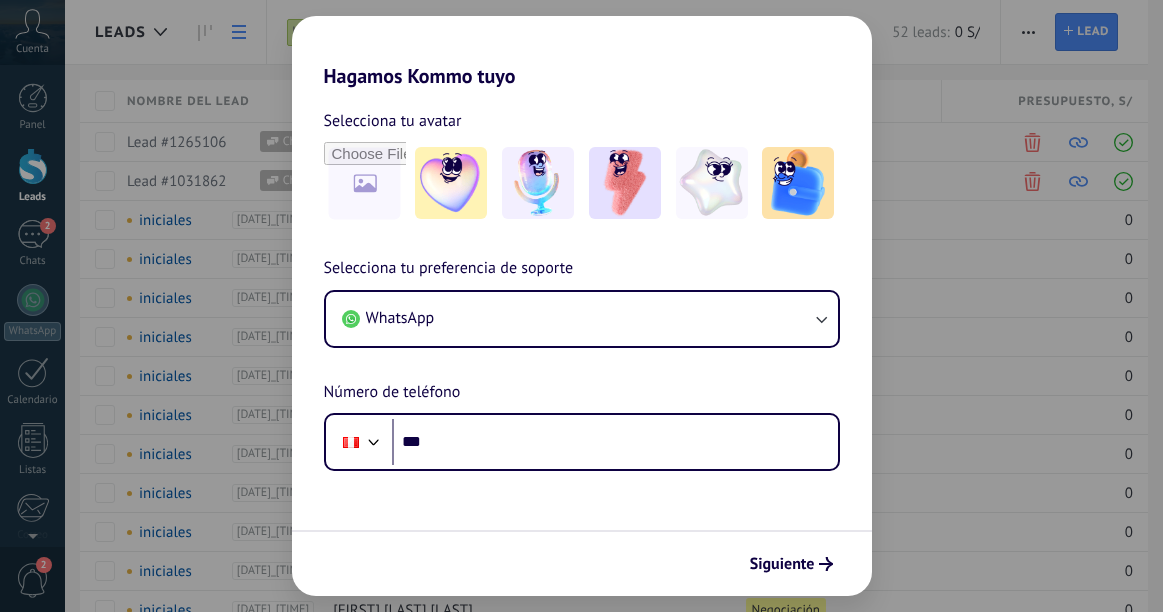 click on "Hagamos Kommo tuyo Selecciona tu avatar Selecciona tu preferencia de soporte WhatsApp Número de teléfono Phone *** Siguiente" at bounding box center (581, 306) 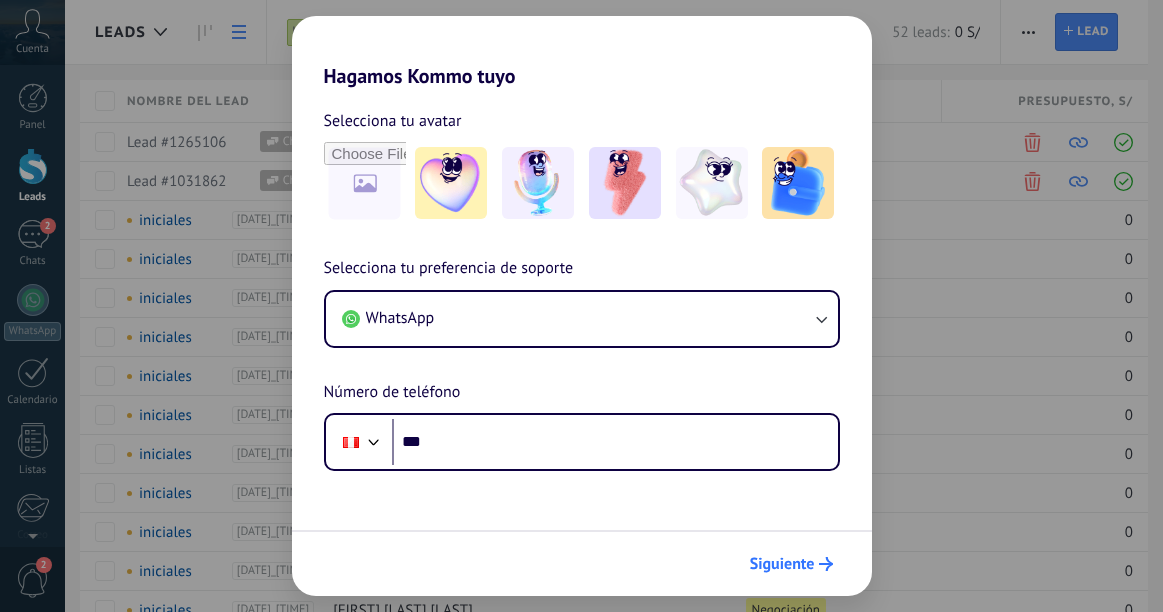 click on "Siguiente" at bounding box center (782, 564) 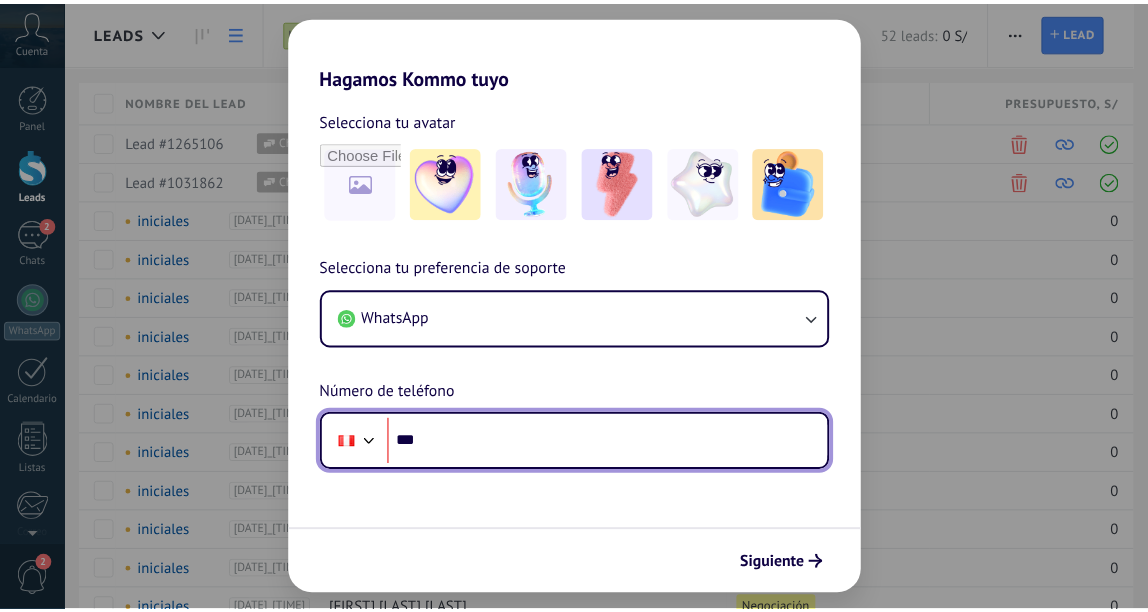 scroll, scrollTop: 0, scrollLeft: 0, axis: both 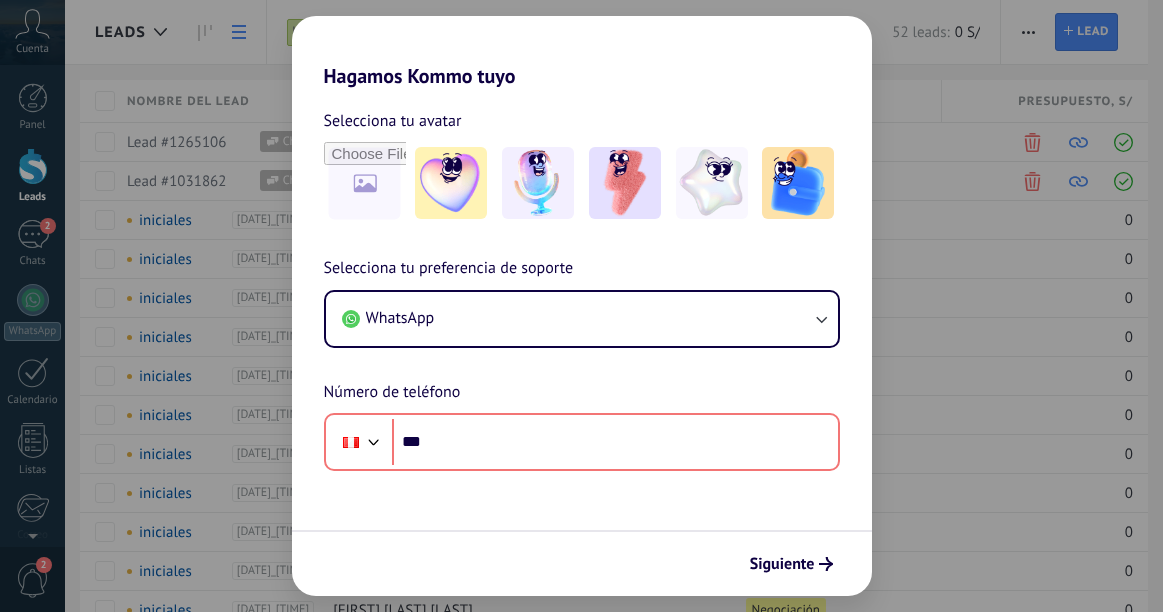 click on "Hagamos Kommo tuyo Selecciona tu avatar Selecciona tu preferencia de soporte WhatsApp Número de teléfono Phone *** Siguiente" at bounding box center [581, 306] 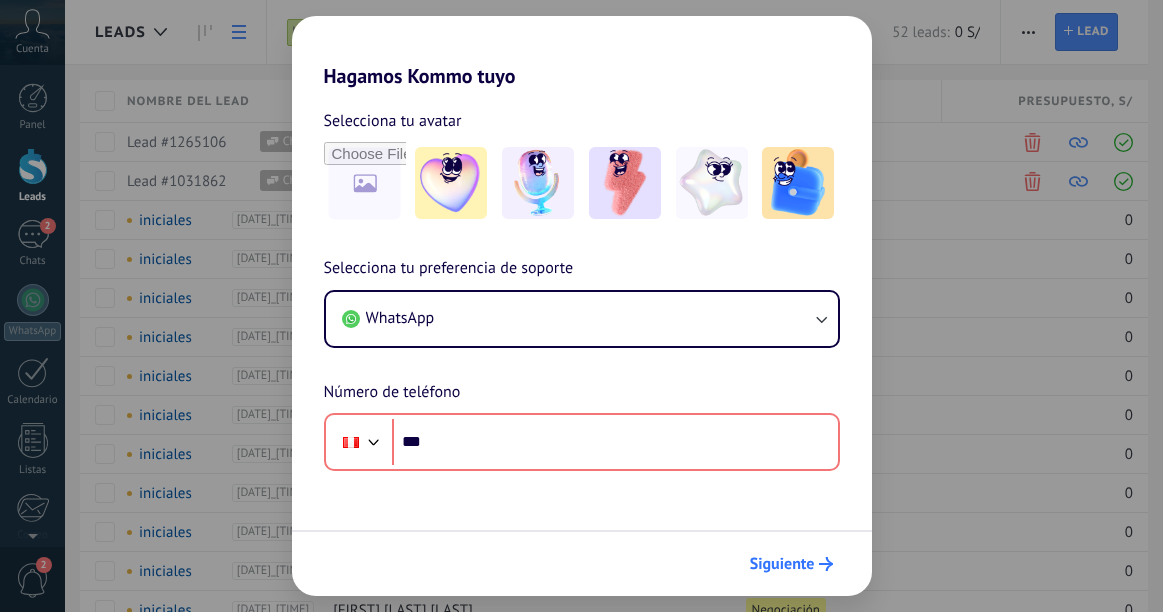 click 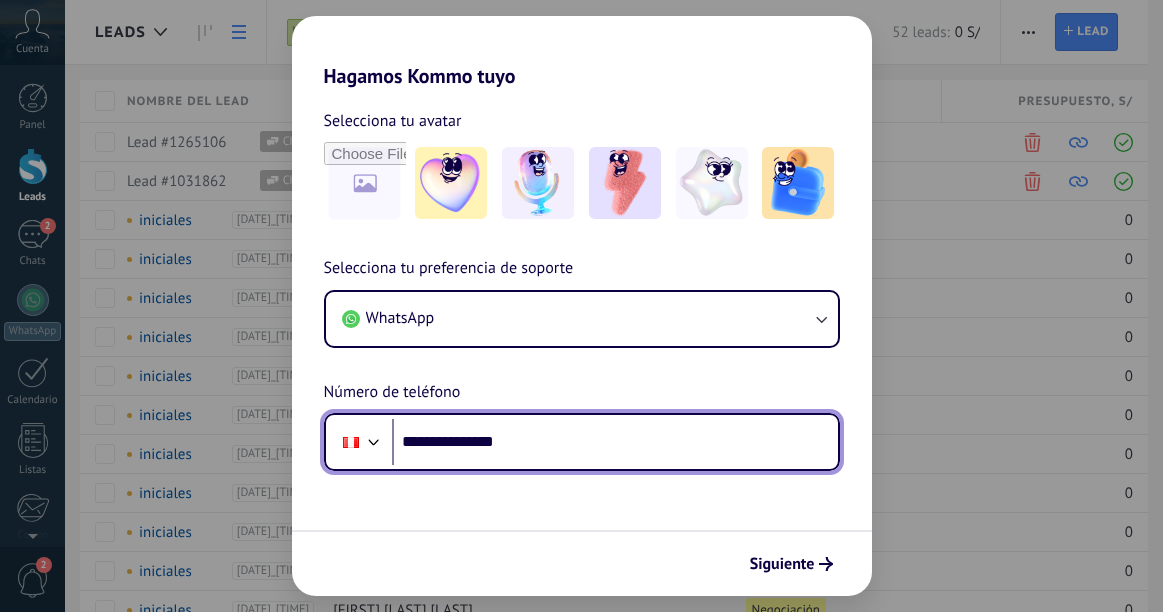 type on "**********" 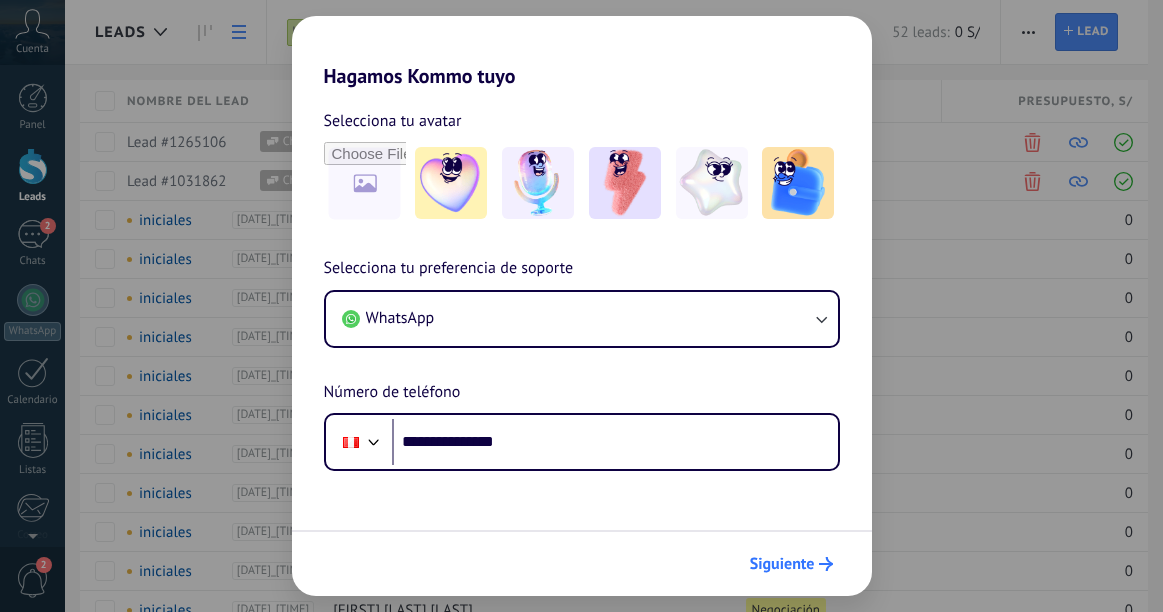 click 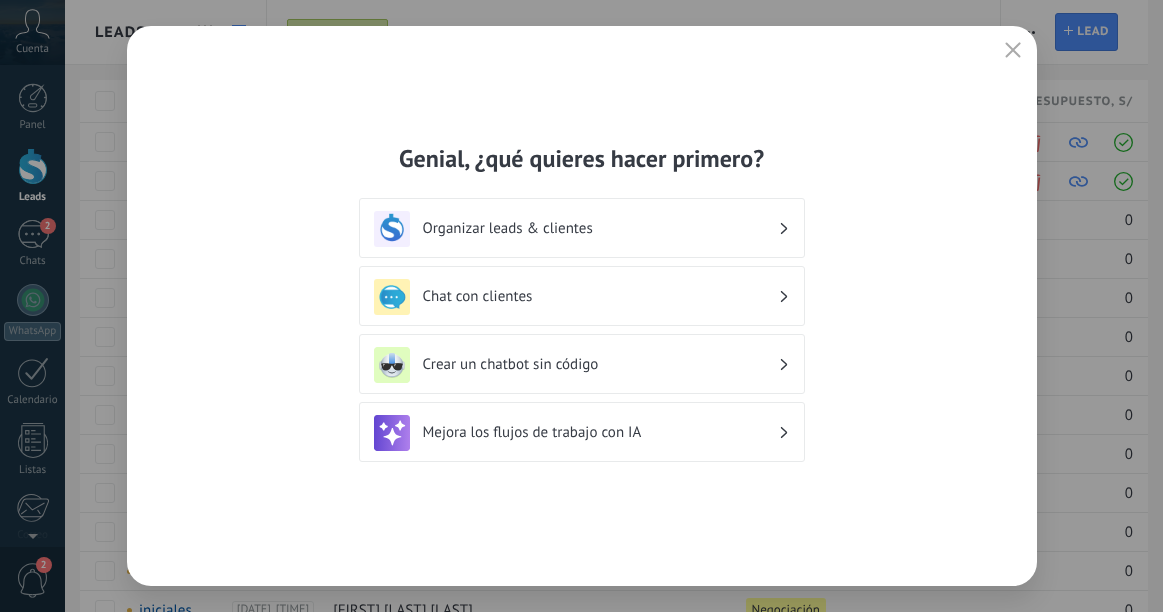 click 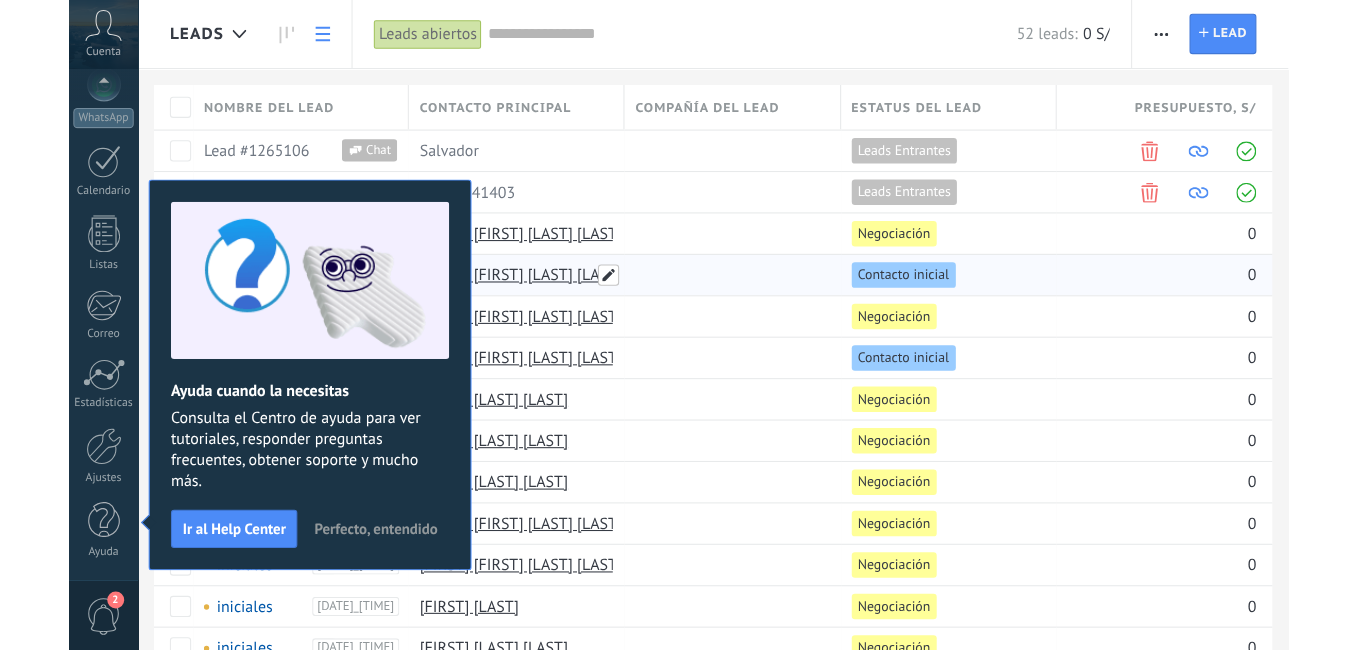 scroll, scrollTop: 0, scrollLeft: 0, axis: both 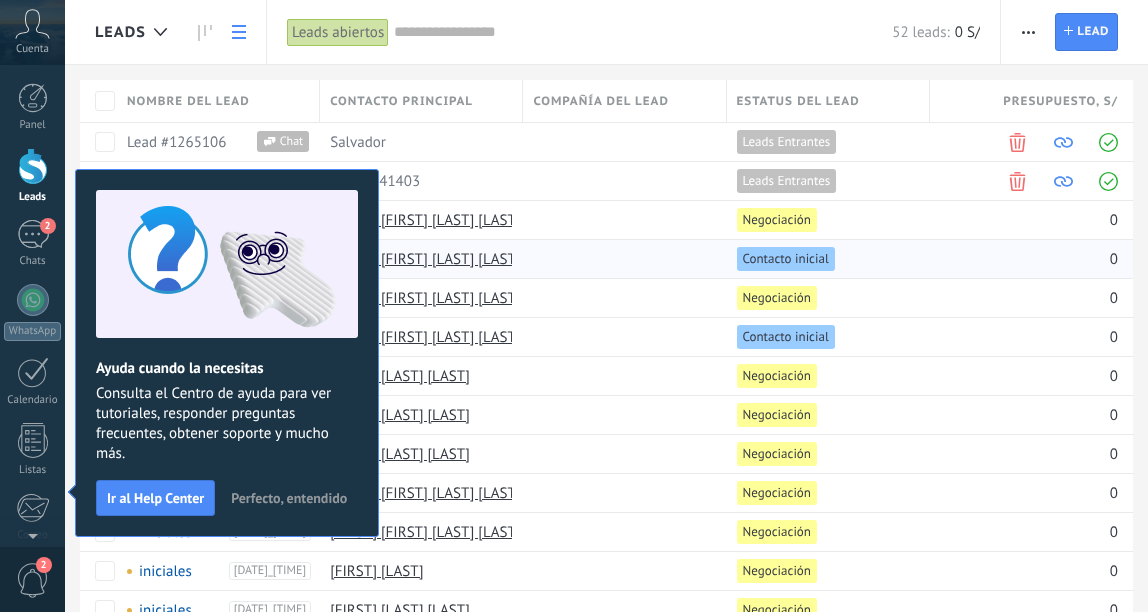 click on "Perfecto, entendido" at bounding box center [289, 498] 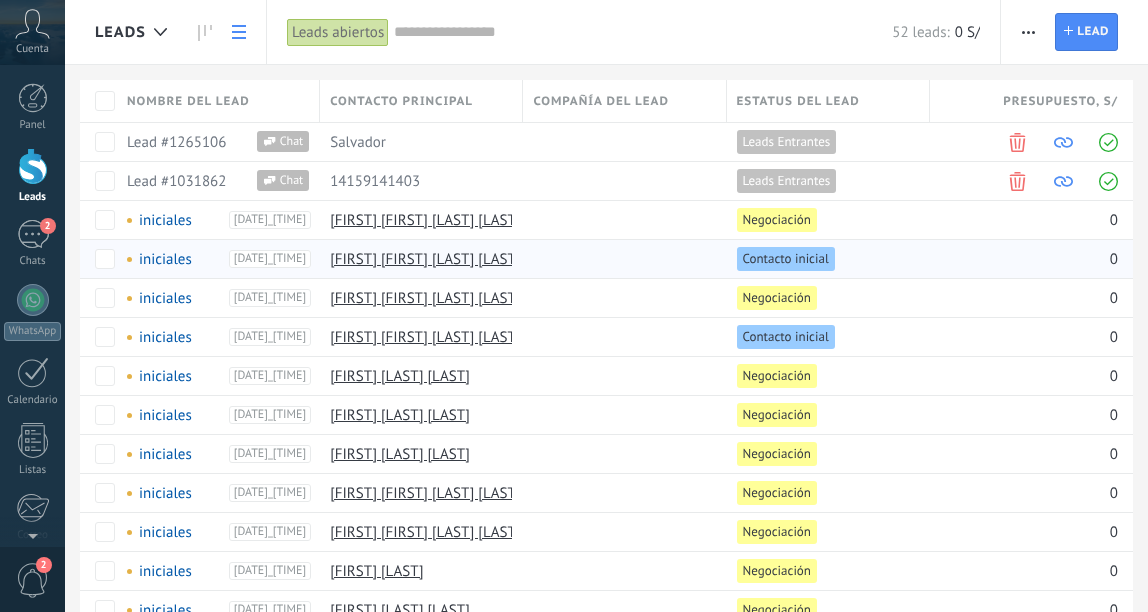 click at bounding box center [33, 166] 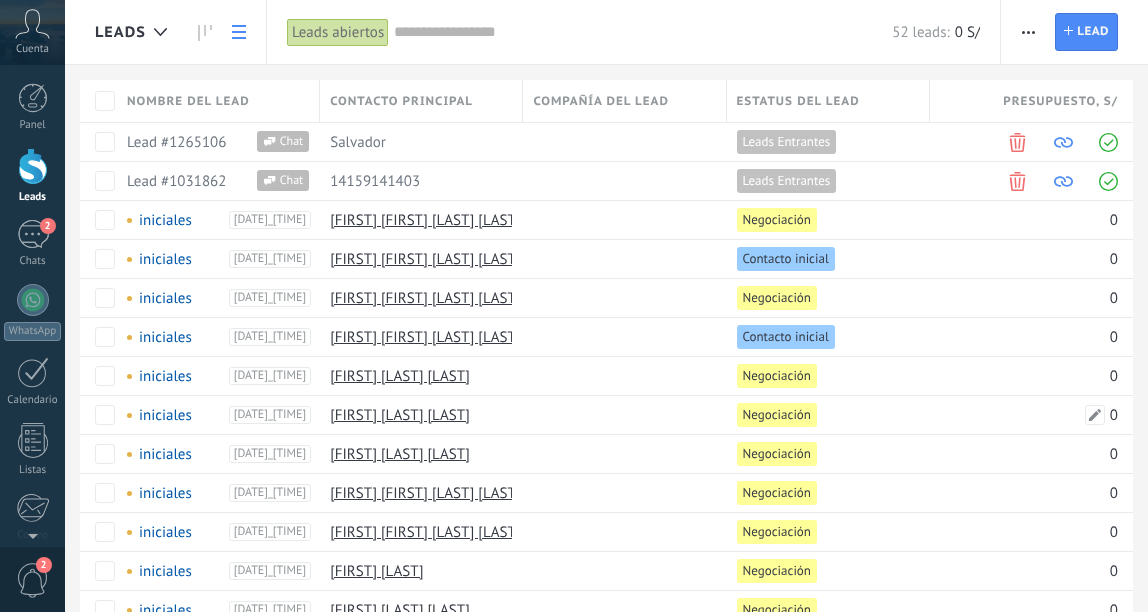 click on "0" at bounding box center [1024, 415] 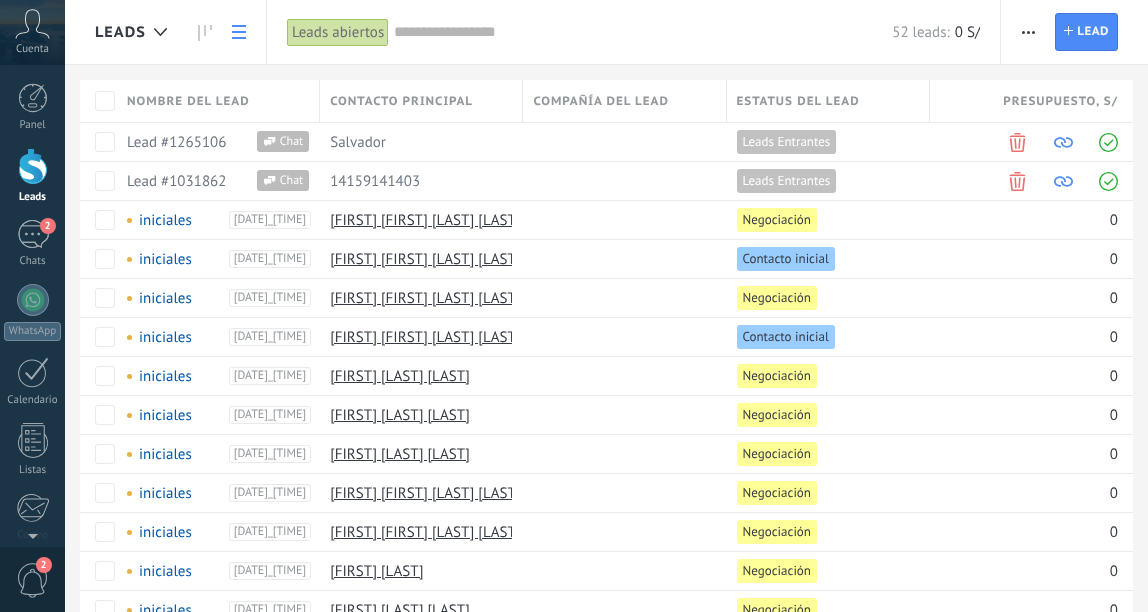 click on "[FIRST] [FIRST] [LAST] [LAST]" at bounding box center [416, 220] 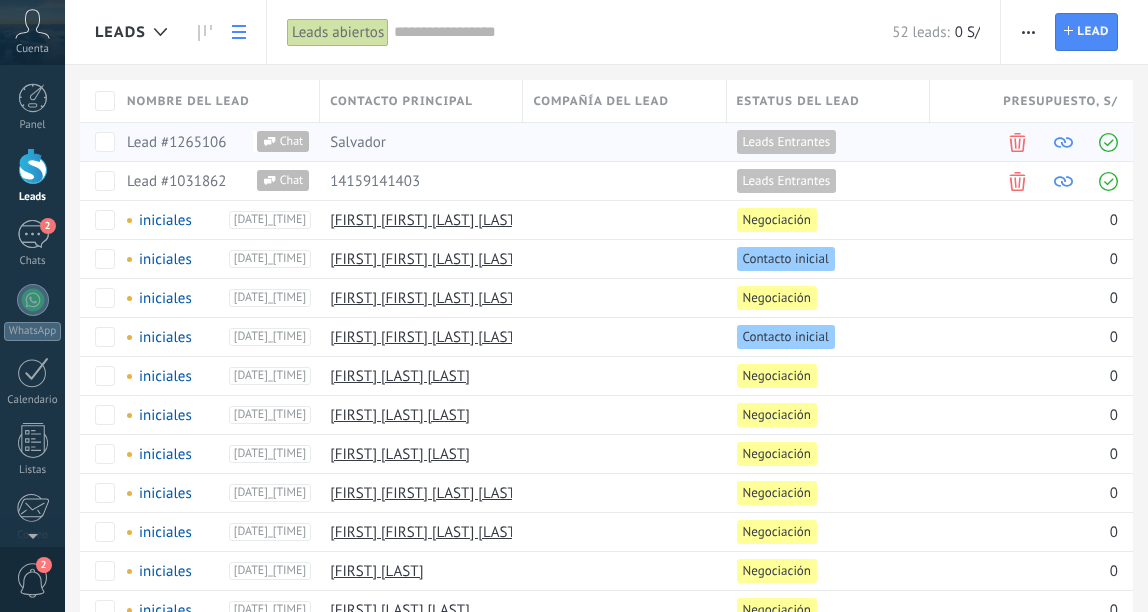 click on "Lead #1265106 Chat" at bounding box center (213, 142) 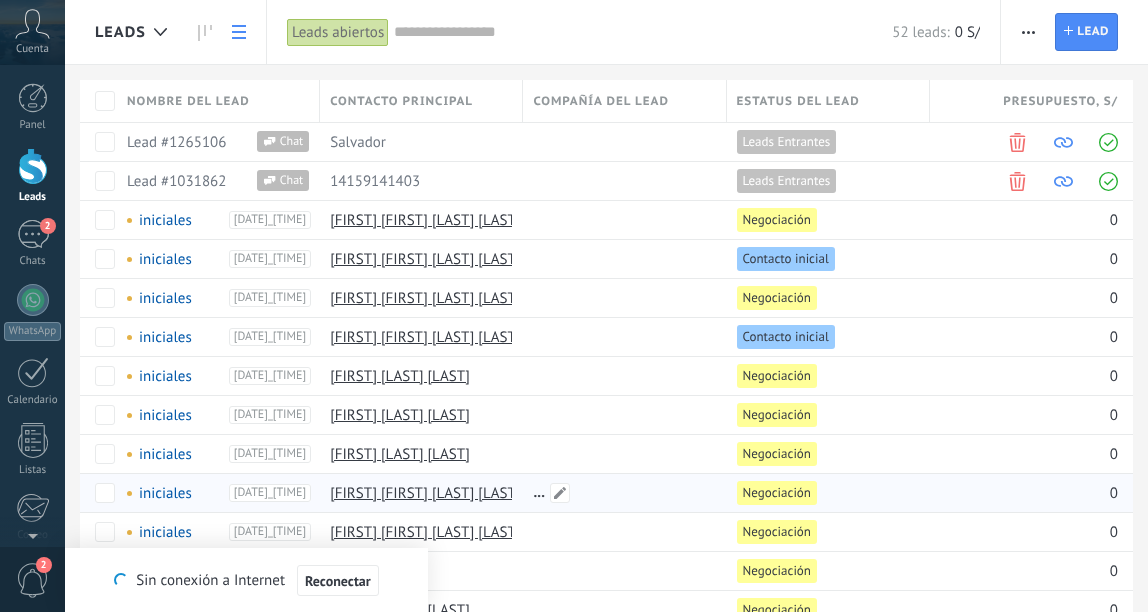 drag, startPoint x: 580, startPoint y: 487, endPoint x: 889, endPoint y: 494, distance: 309.07928 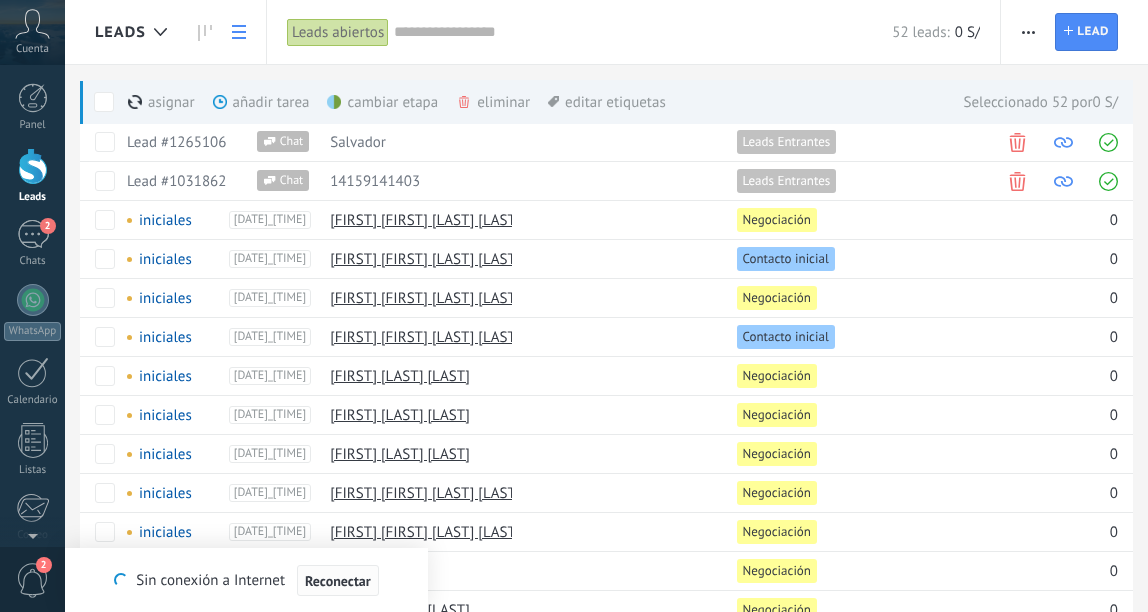 click on "Reconectar" at bounding box center [338, 581] 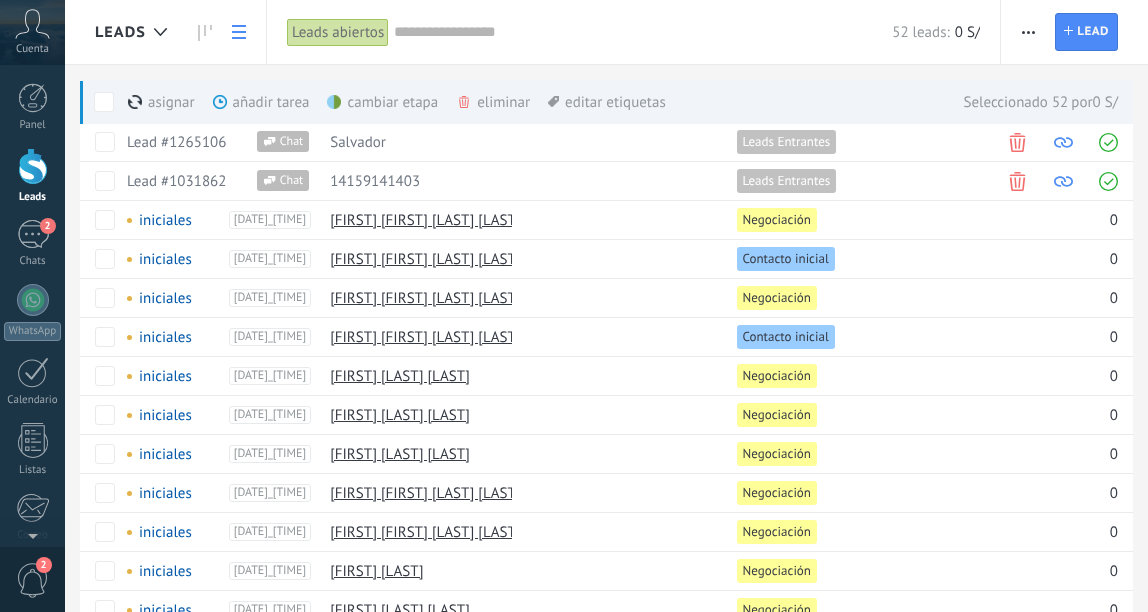 click on "eliminar màs" at bounding box center (527, 102) 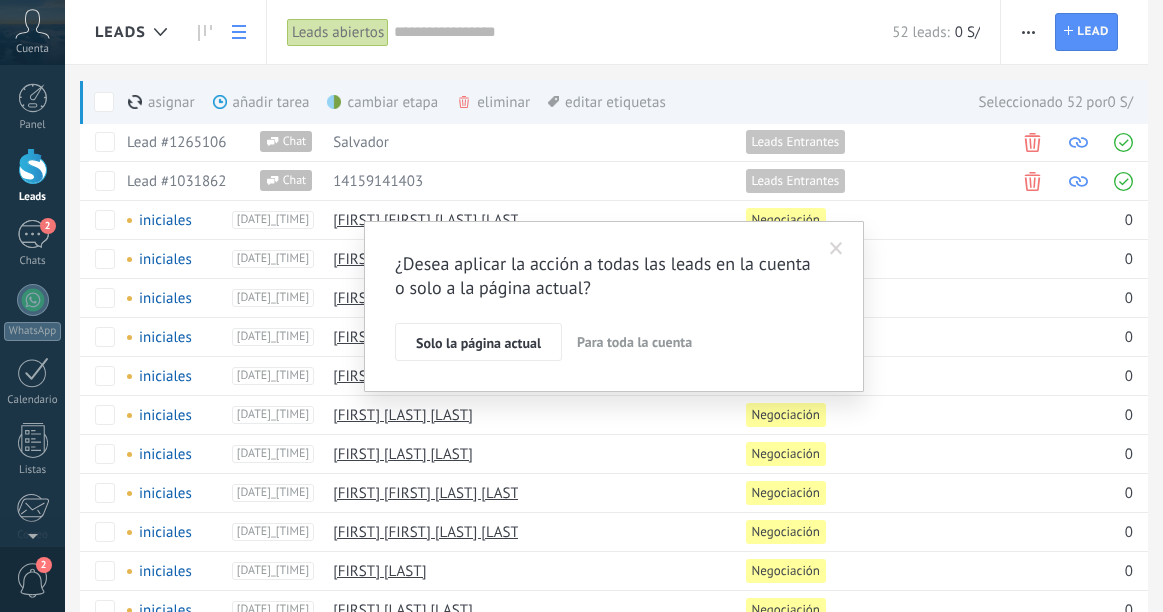 click on "¿Desea aplicar la acción a todas las leads en la cuenta o solo a la página actual? Solo la página actual Para toda la cuenta" at bounding box center [614, 306] 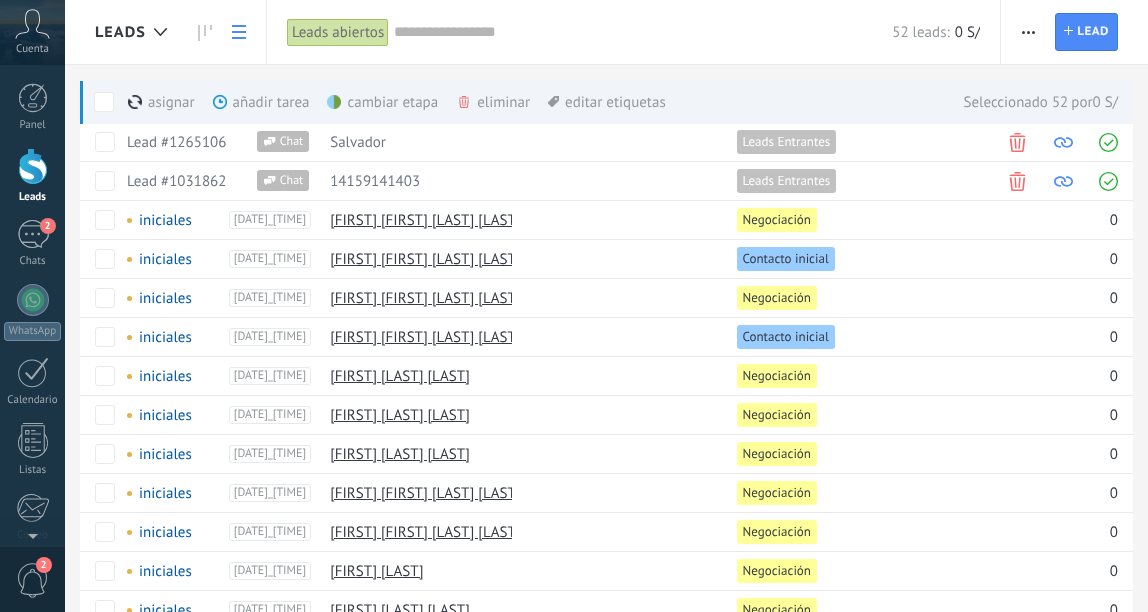 click on "eliminar màs" at bounding box center (527, 102) 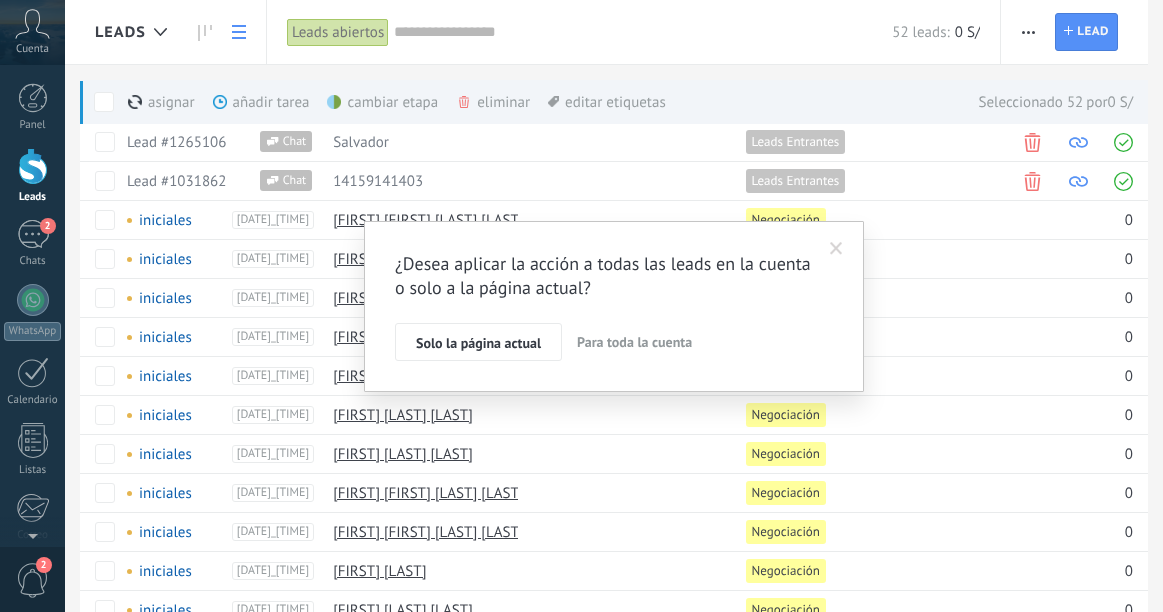 click on "¿Desea aplicar la acción a todas las leads en la cuenta o solo a la página actual? Solo la página actual Para toda la cuenta" at bounding box center [614, 306] 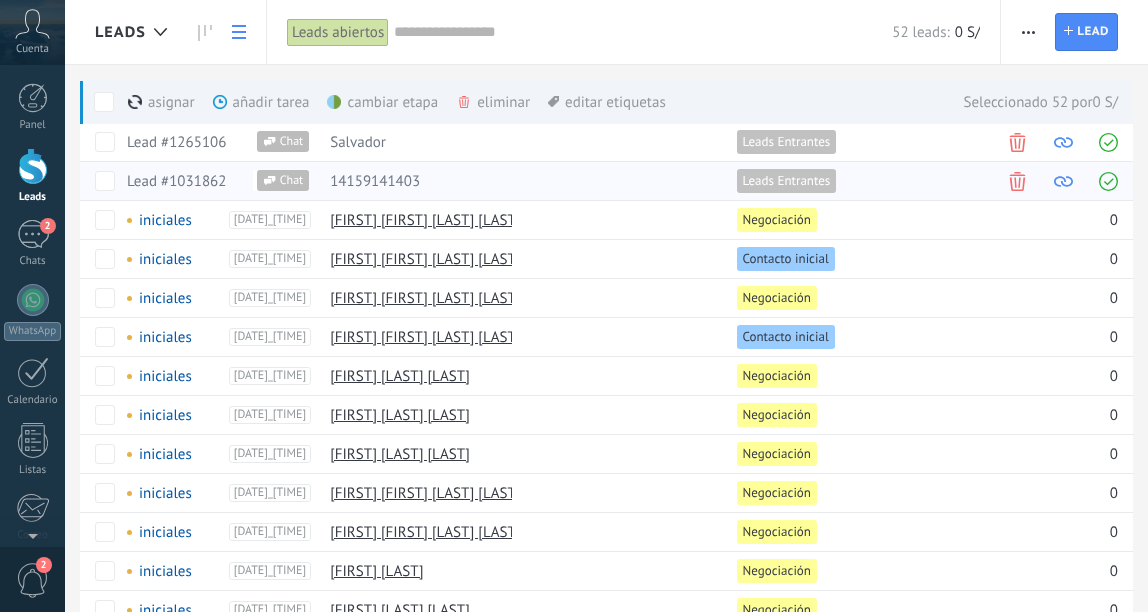 click at bounding box center [1017, 181] 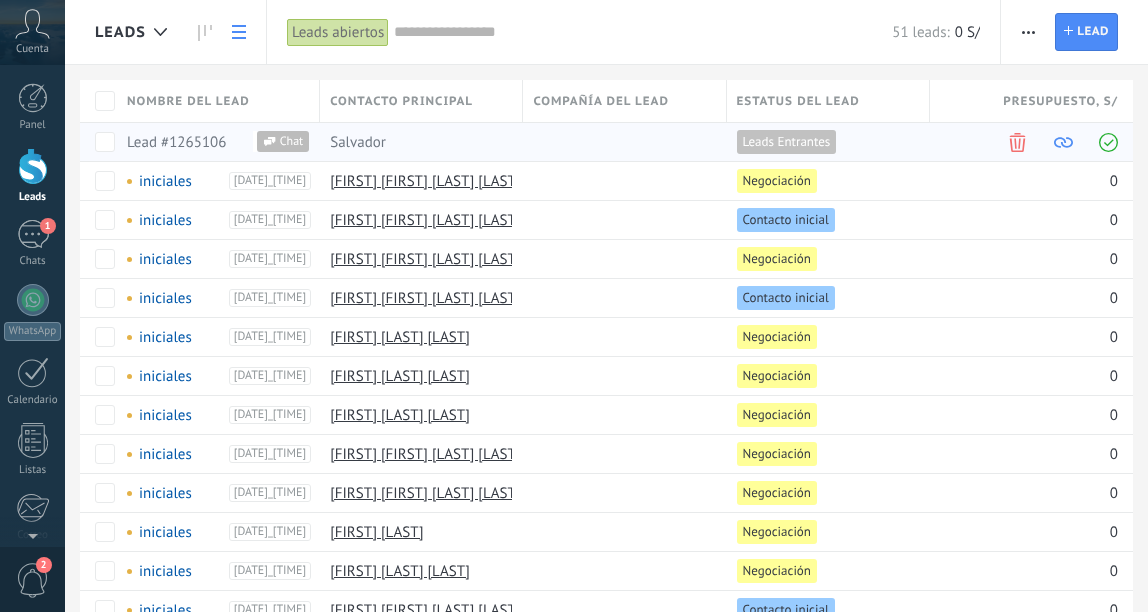 click at bounding box center (1017, 142) 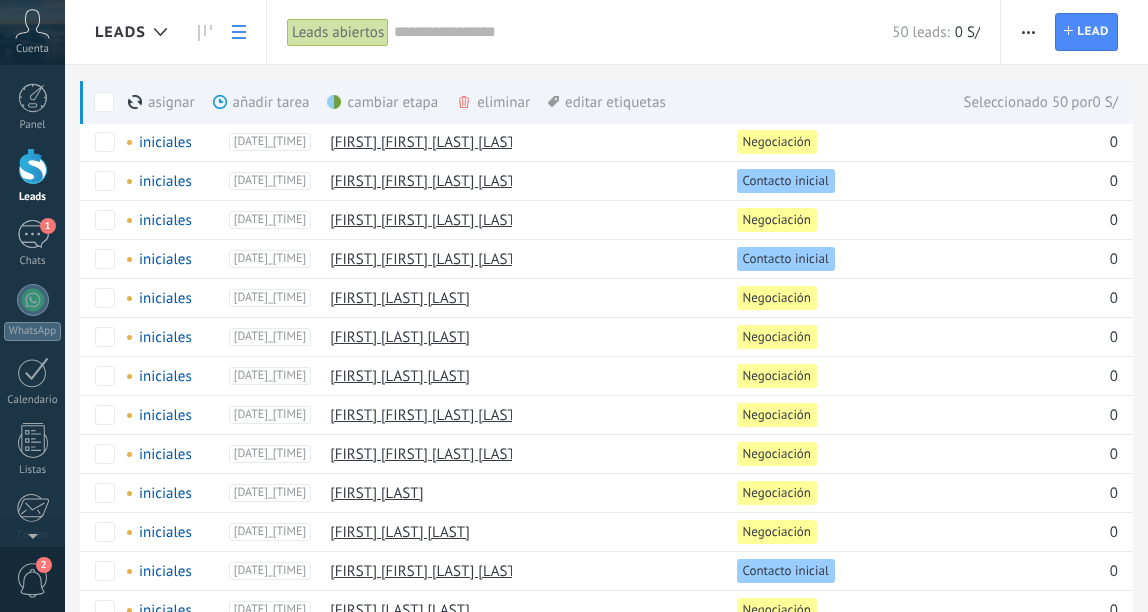 click on "eliminar màs" at bounding box center (527, 102) 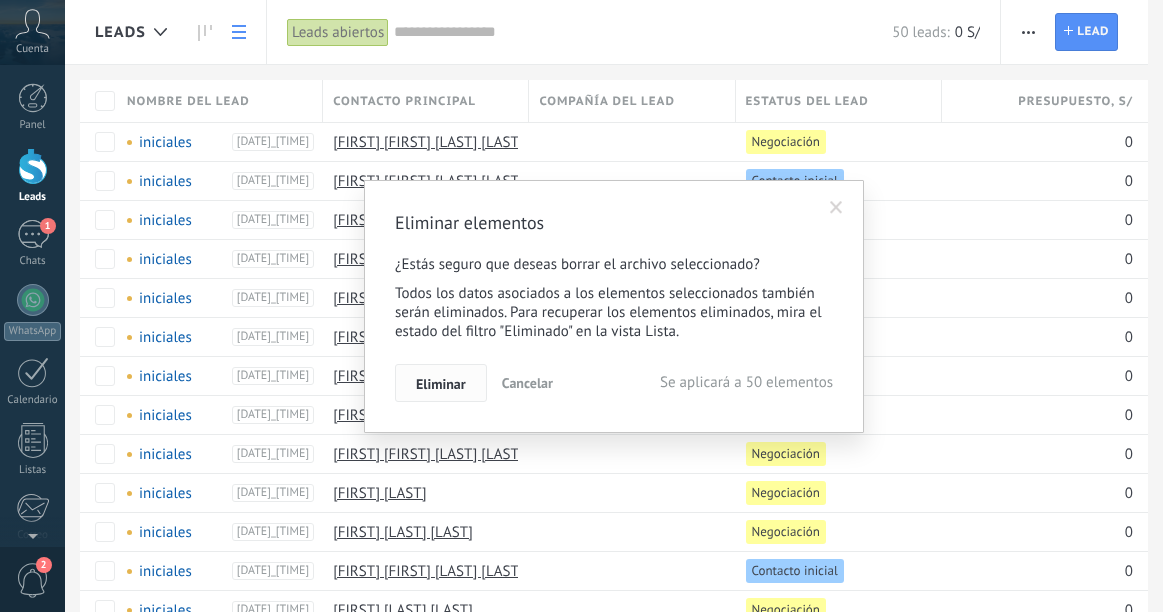 click on "Eliminar" at bounding box center (441, 383) 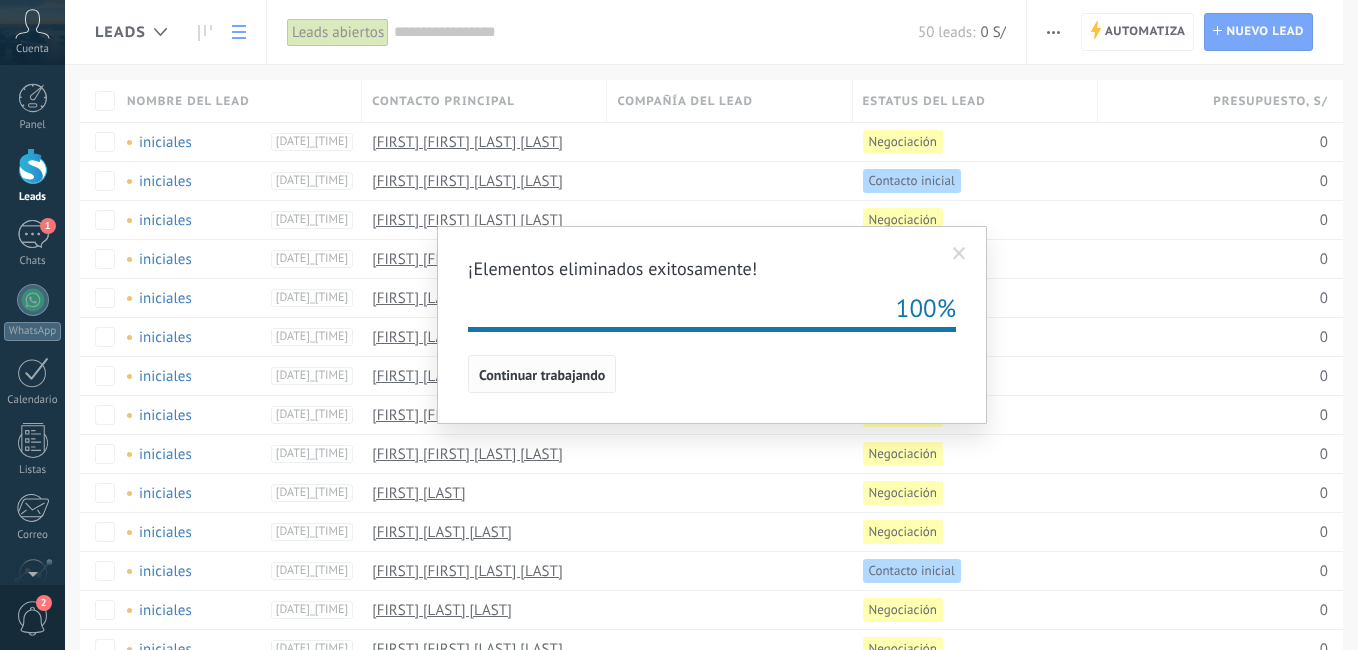 click on "Continuar trabajando" at bounding box center [542, 375] 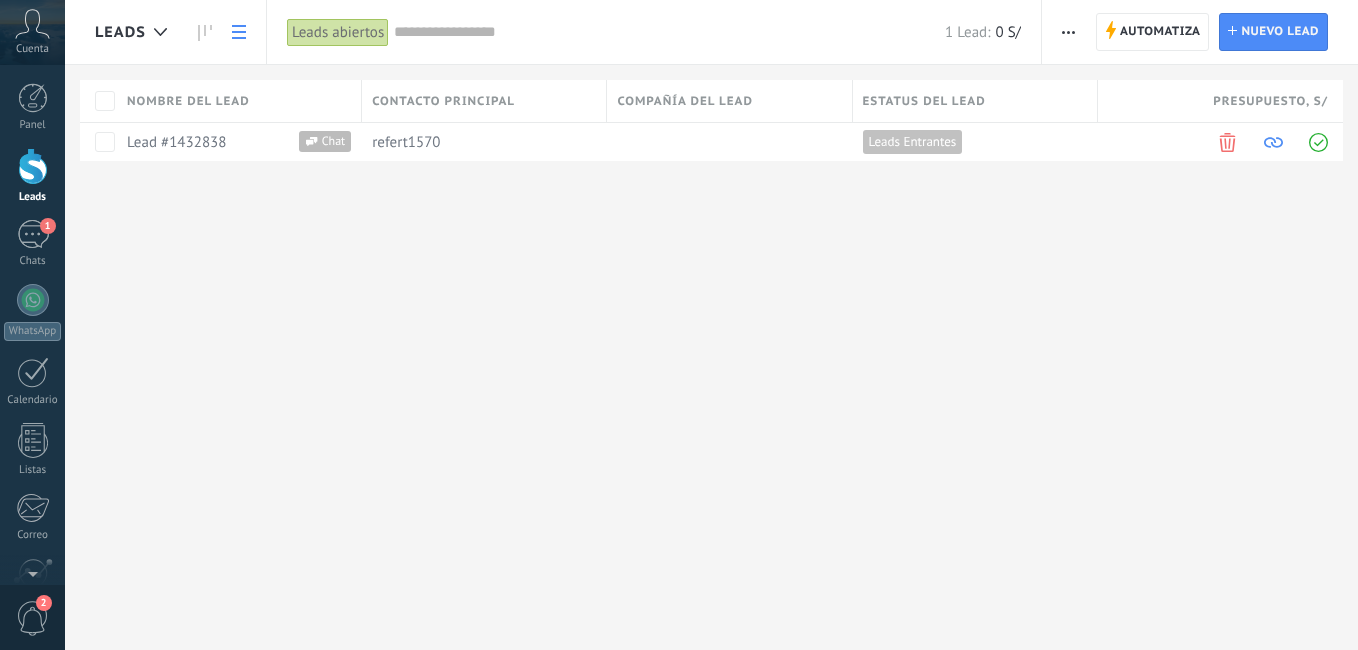 click at bounding box center (1068, 32) 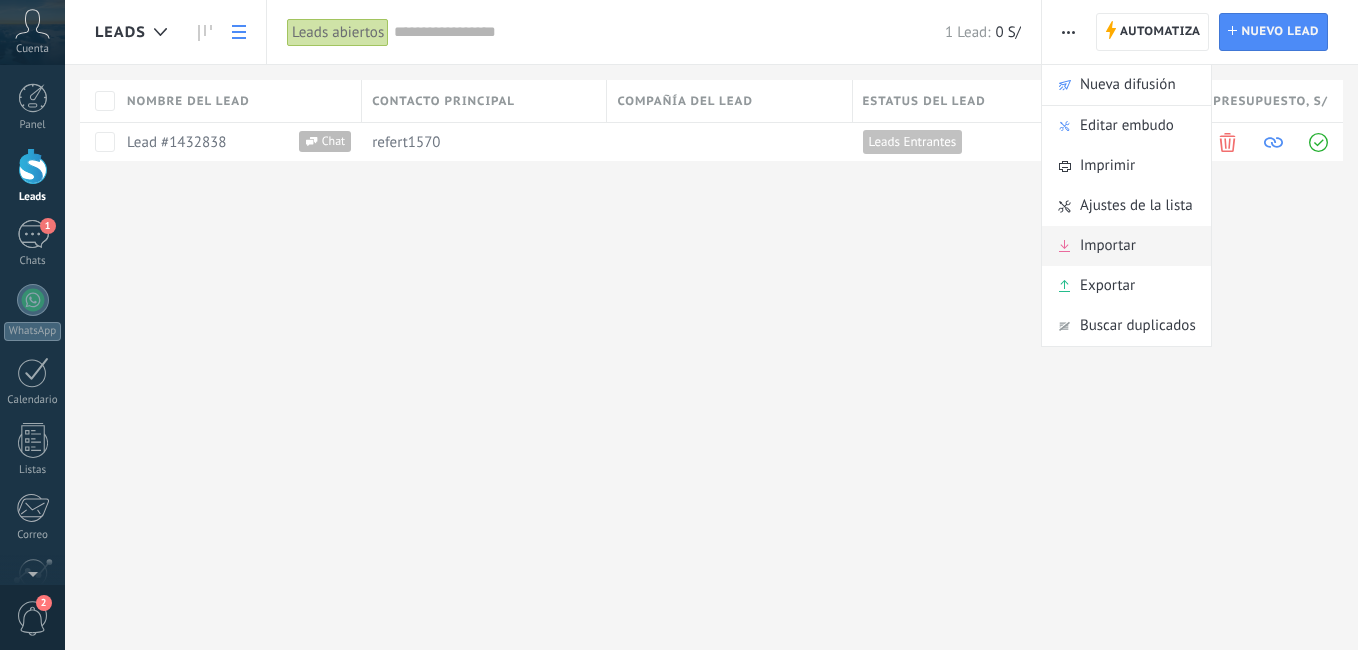 click on "Importar" at bounding box center [1108, 246] 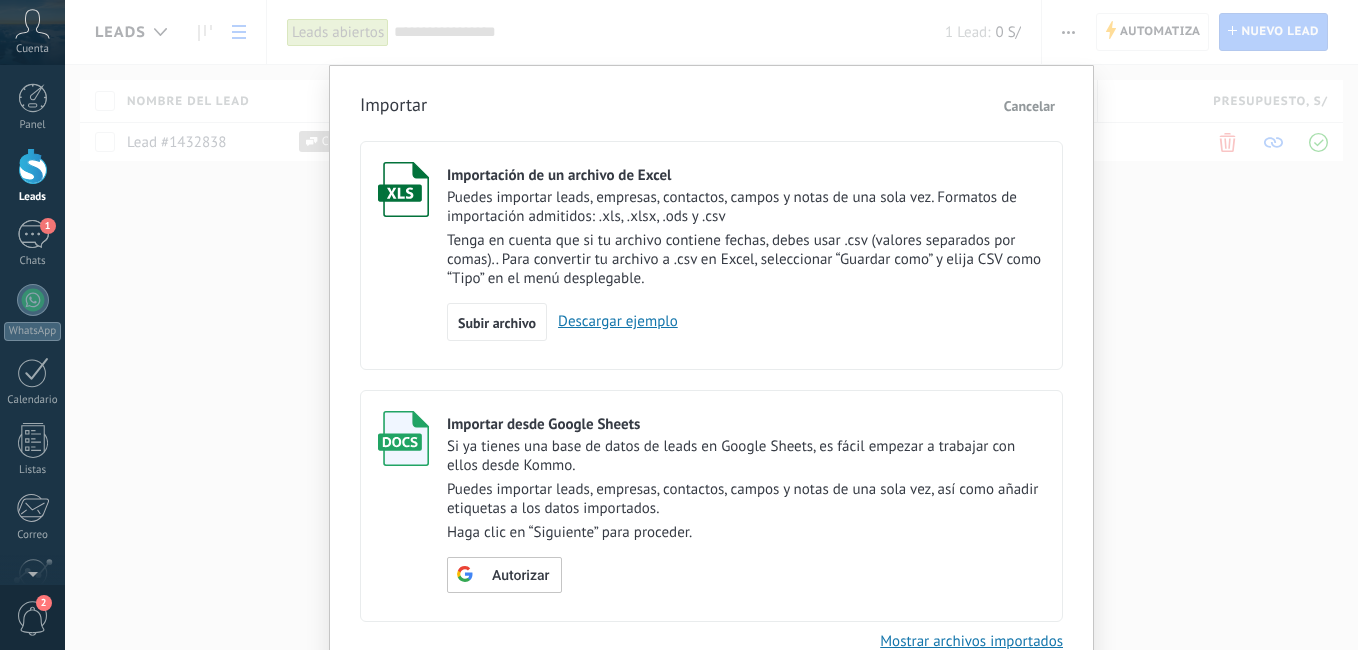 click on "Importación de un archivo de Excel Puedes importar leads, empresas, contactos, campos y notas de una sola vez. Formatos de importación admitidos: .xls, .xlsx, .ods y .csv Tenga en cuenta que si tu archivo contiene fechas, debes usar .csv (valores separados por comas).. Para convertir tu archivo a .csv en Excel, seleccionar “Guardar como” y elija CSV como “Tipo” en el menú desplegable. Subir archivo Descargar ejemplo" at bounding box center [711, 255] 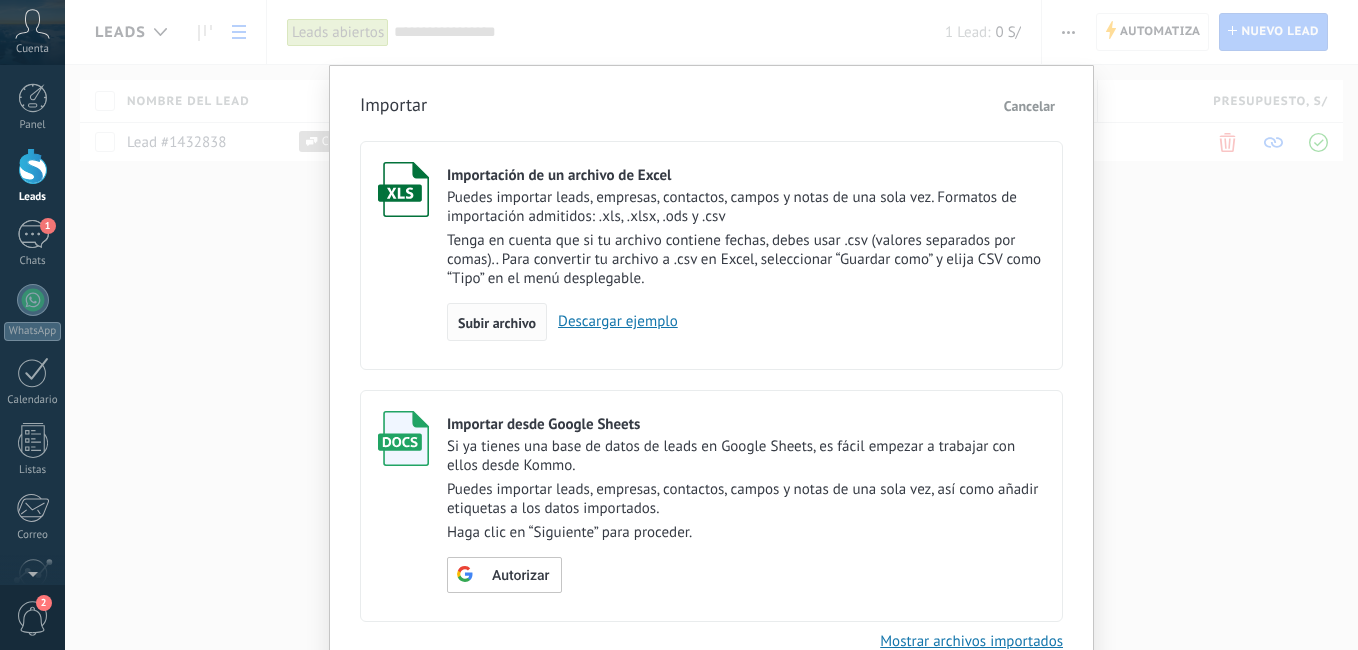 click on "Subir archivo" at bounding box center (497, 323) 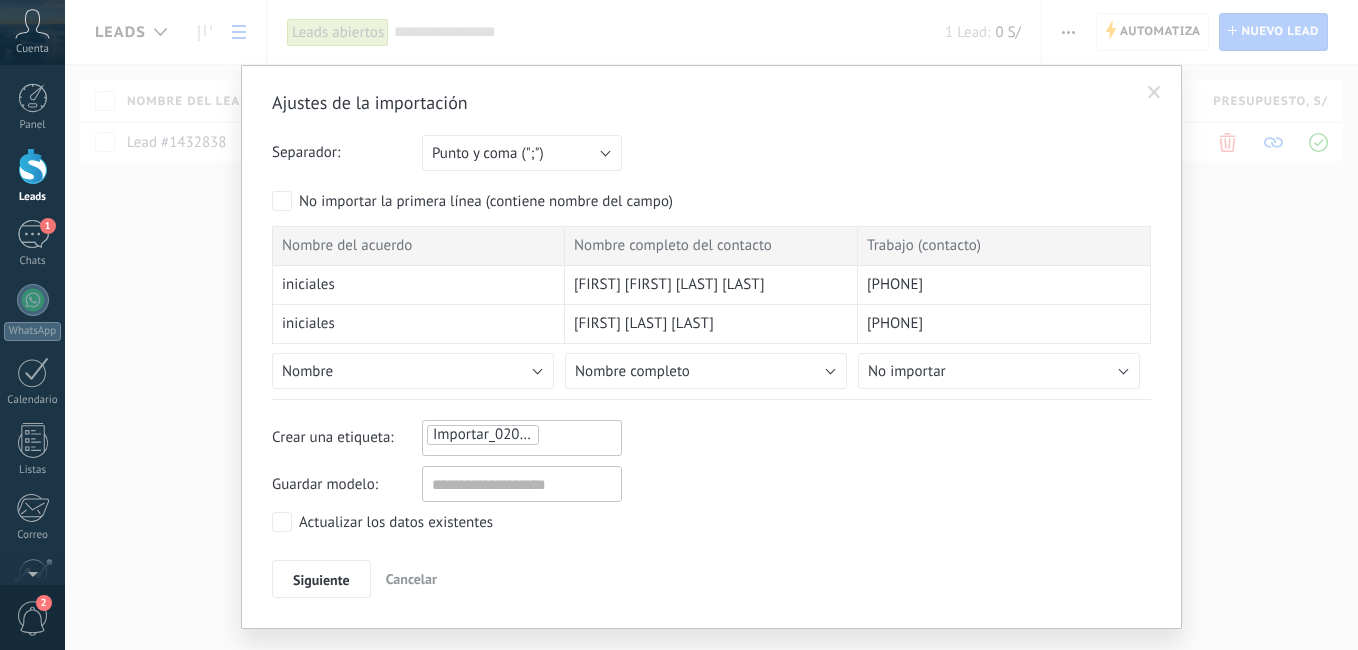 scroll, scrollTop: 43, scrollLeft: 0, axis: vertical 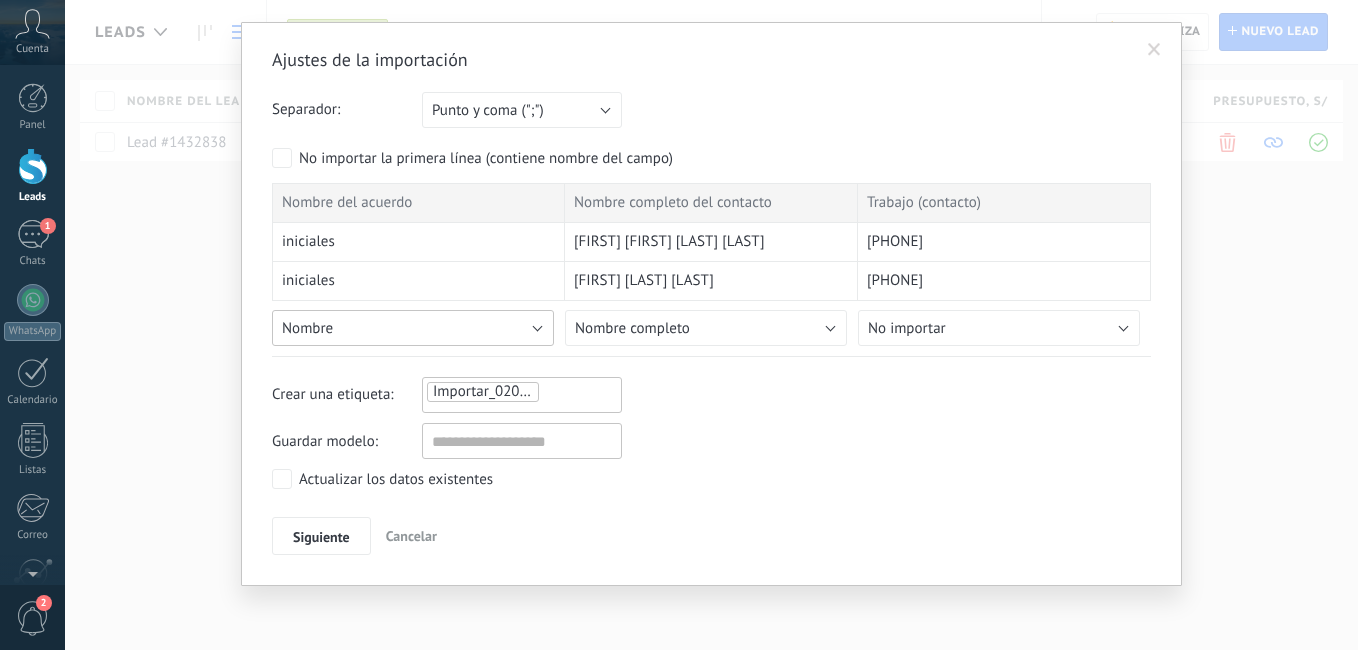 click on "Nombre" at bounding box center [413, 328] 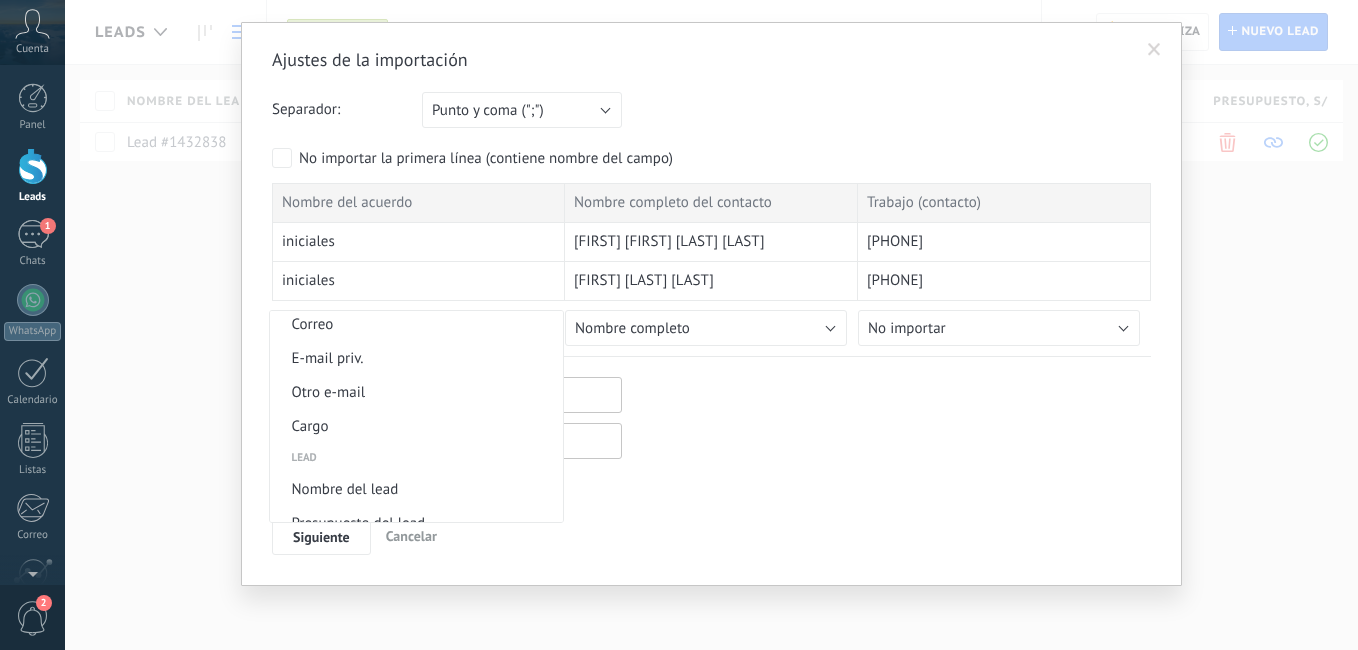 scroll, scrollTop: 745, scrollLeft: 0, axis: vertical 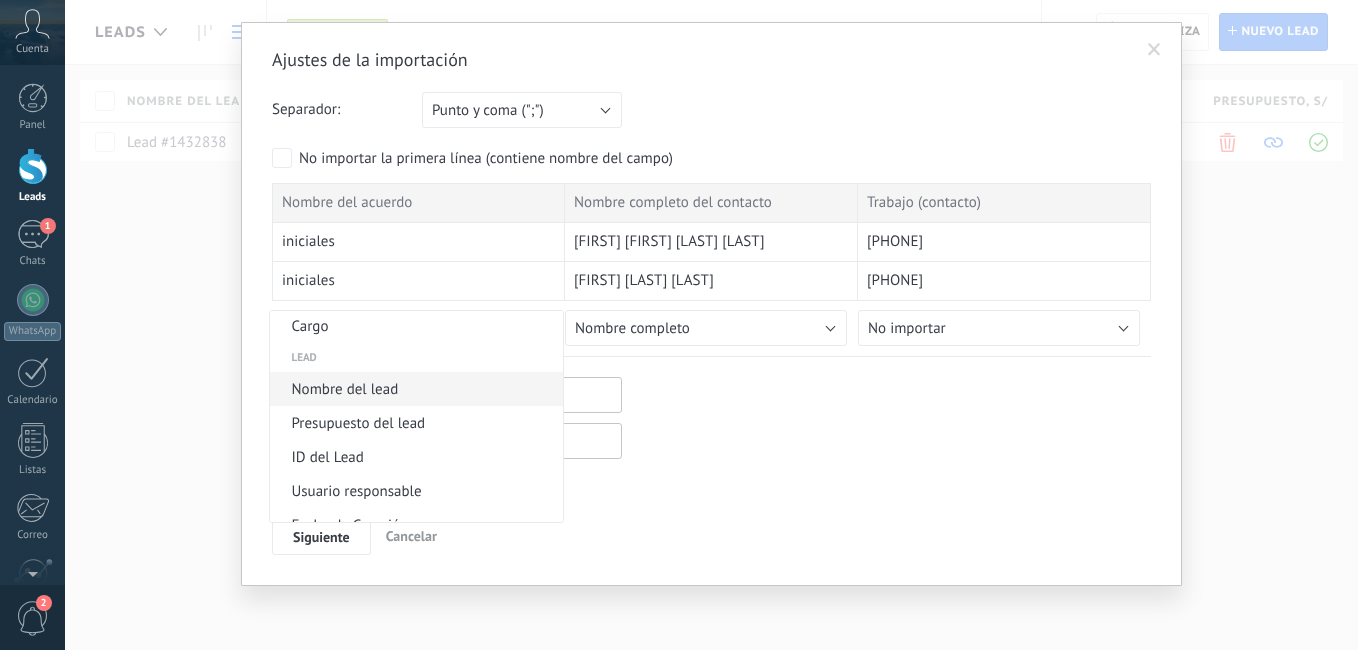click on "Nombre del lead" at bounding box center [413, 389] 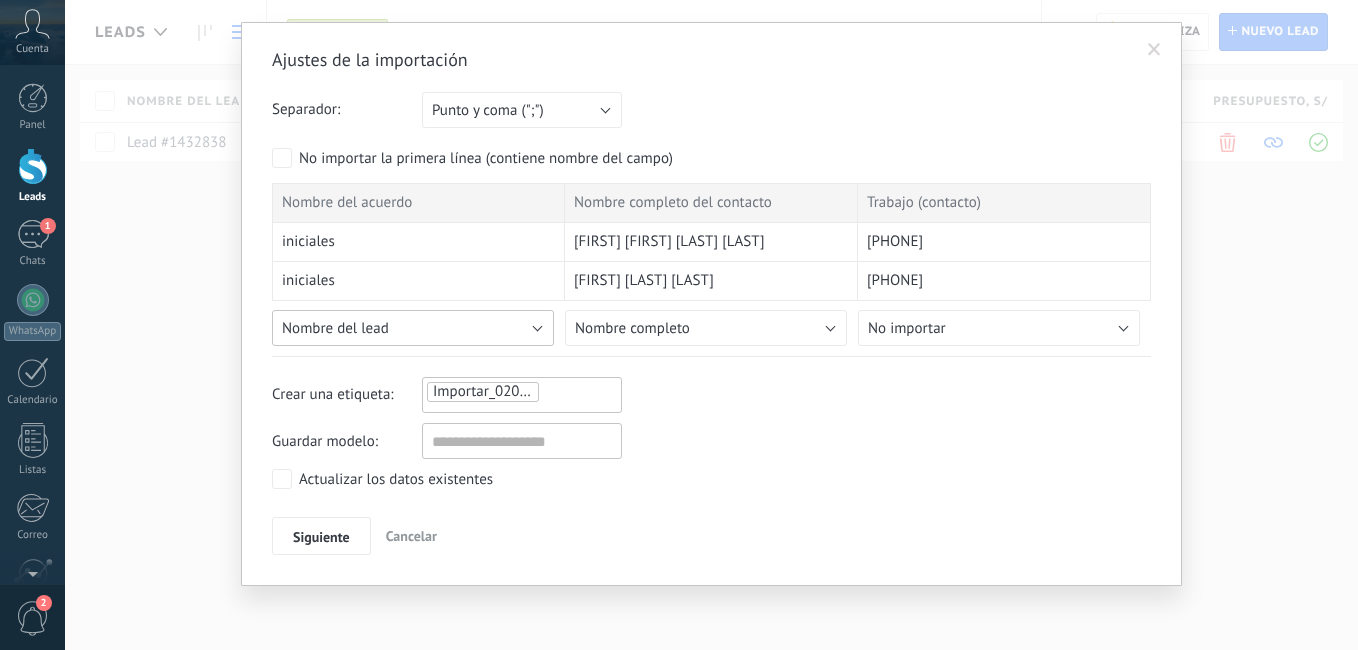 click on "Nombre del lead" at bounding box center (413, 328) 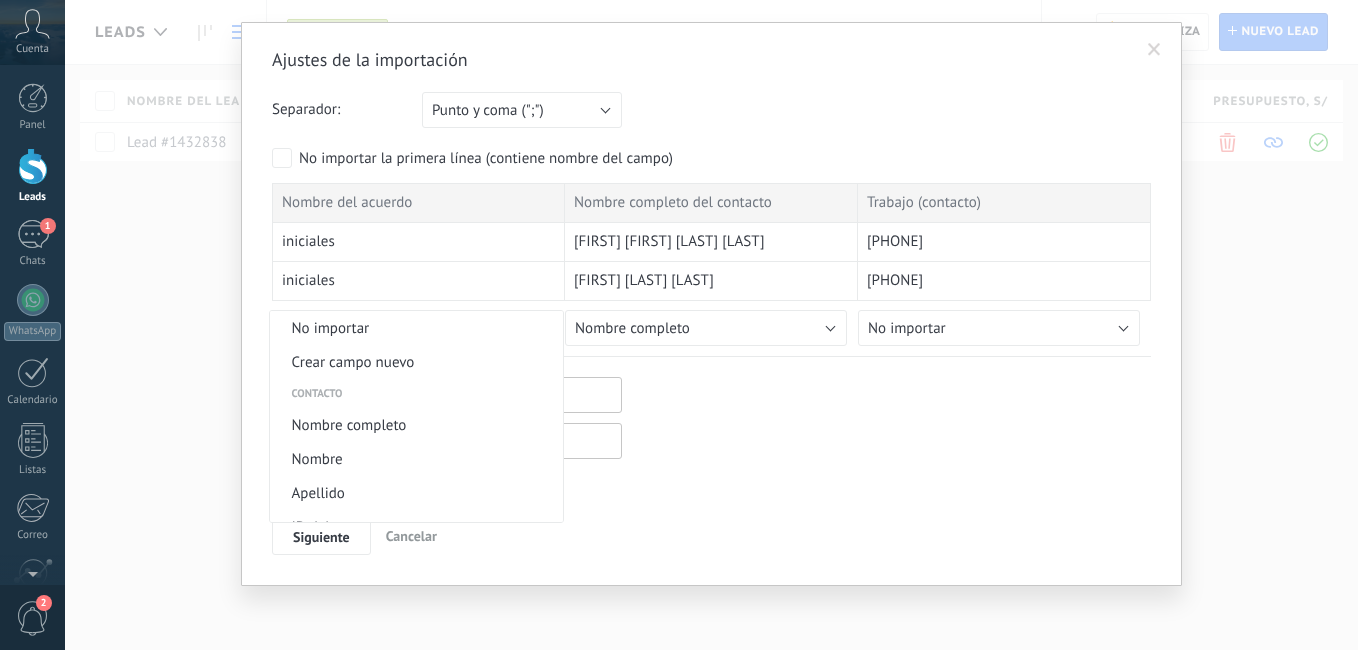 scroll, scrollTop: 720, scrollLeft: 0, axis: vertical 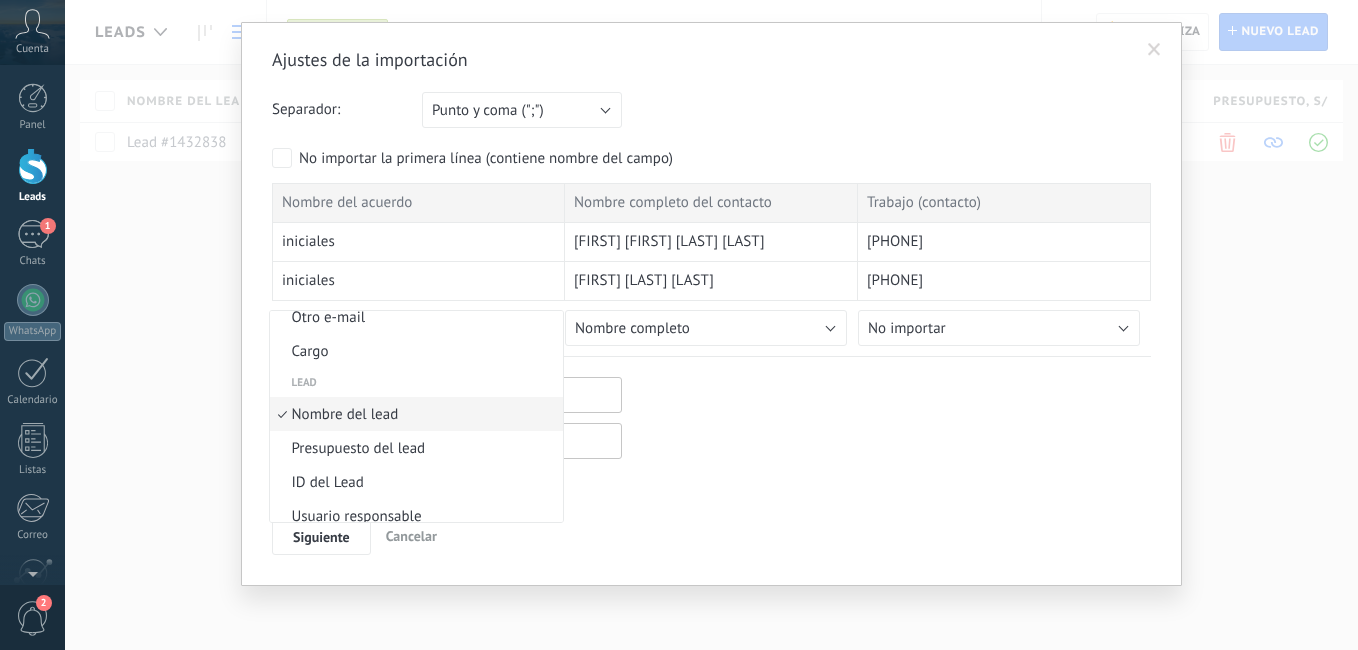 click on "Nombre del lead" at bounding box center [413, 414] 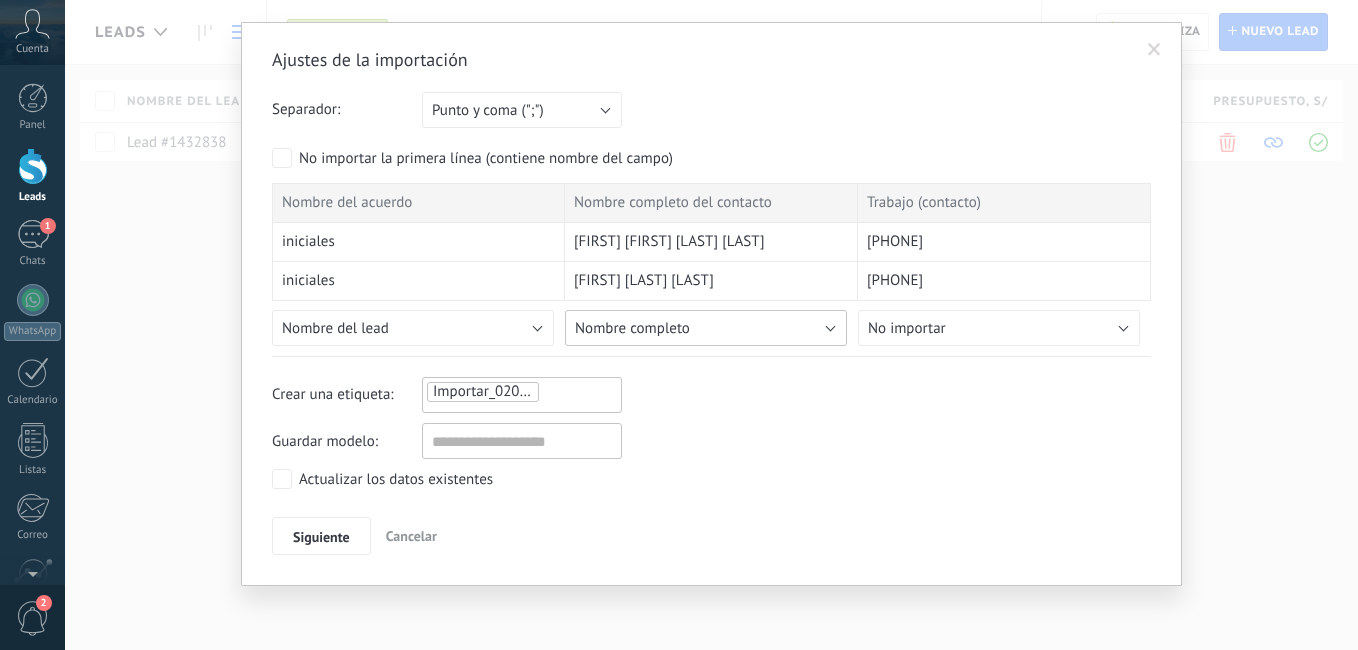 click on "Nombre completo" at bounding box center (706, 328) 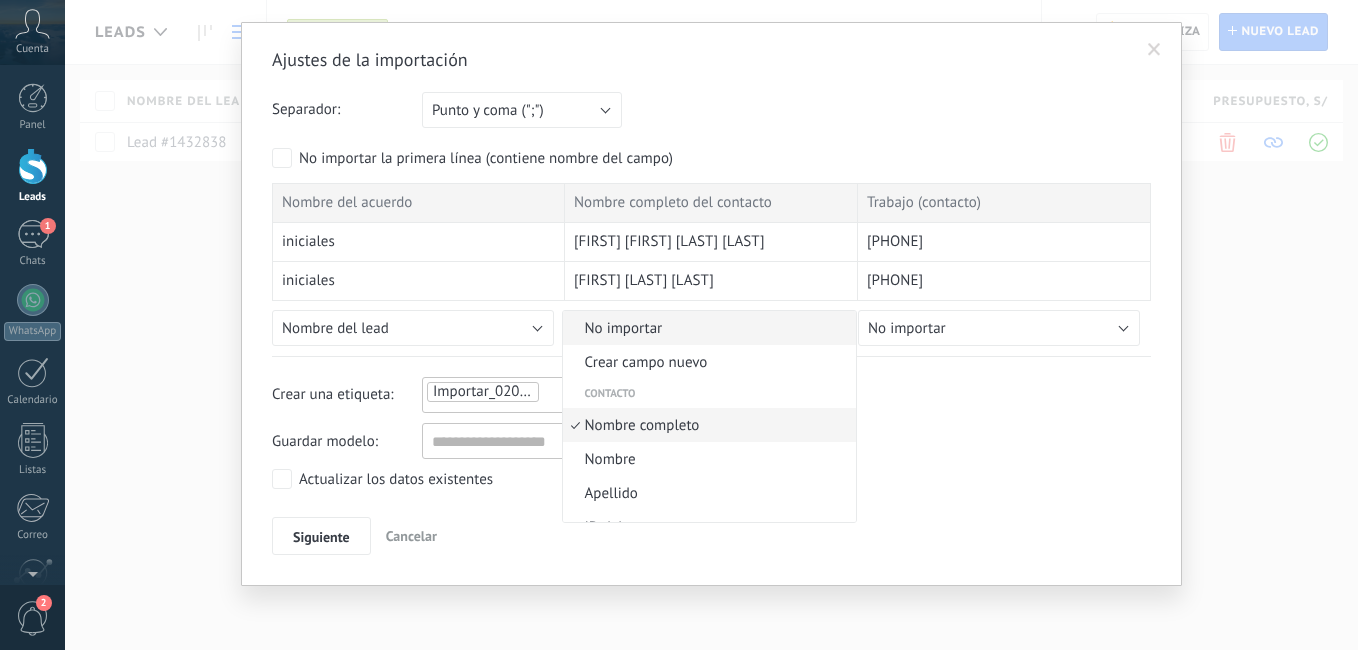 scroll, scrollTop: 11, scrollLeft: 0, axis: vertical 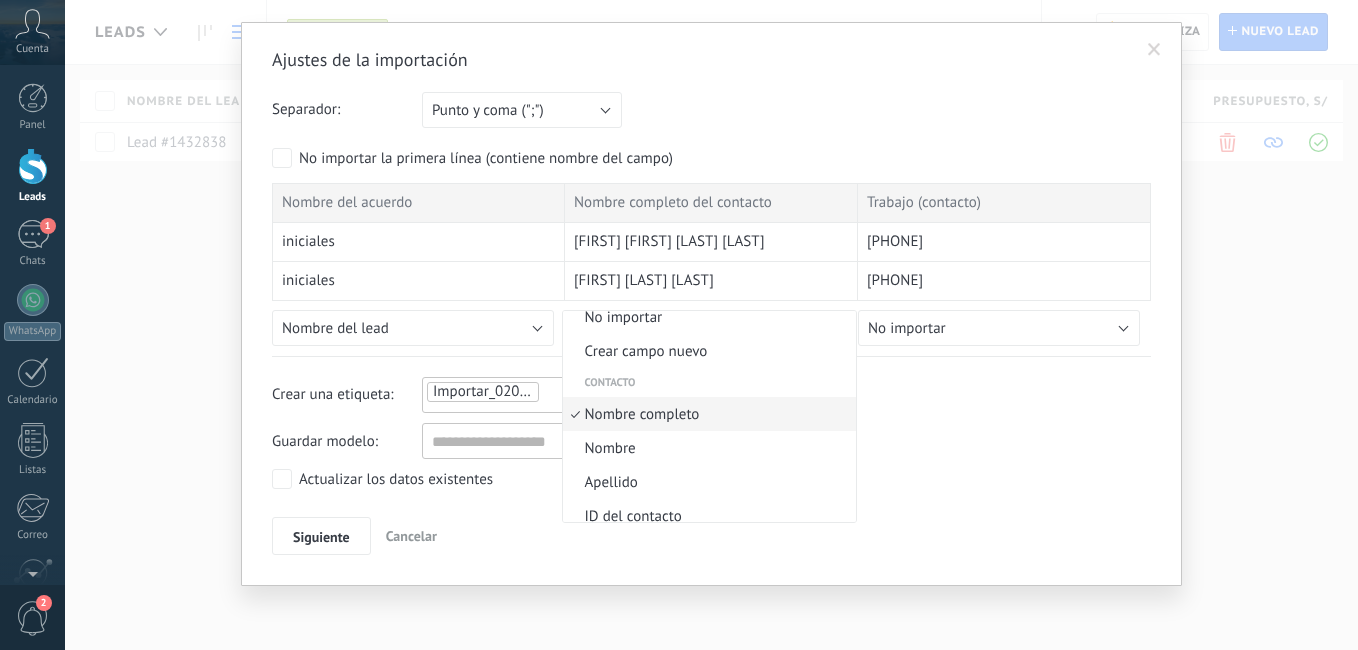 click on "Nombre completo" at bounding box center (706, 414) 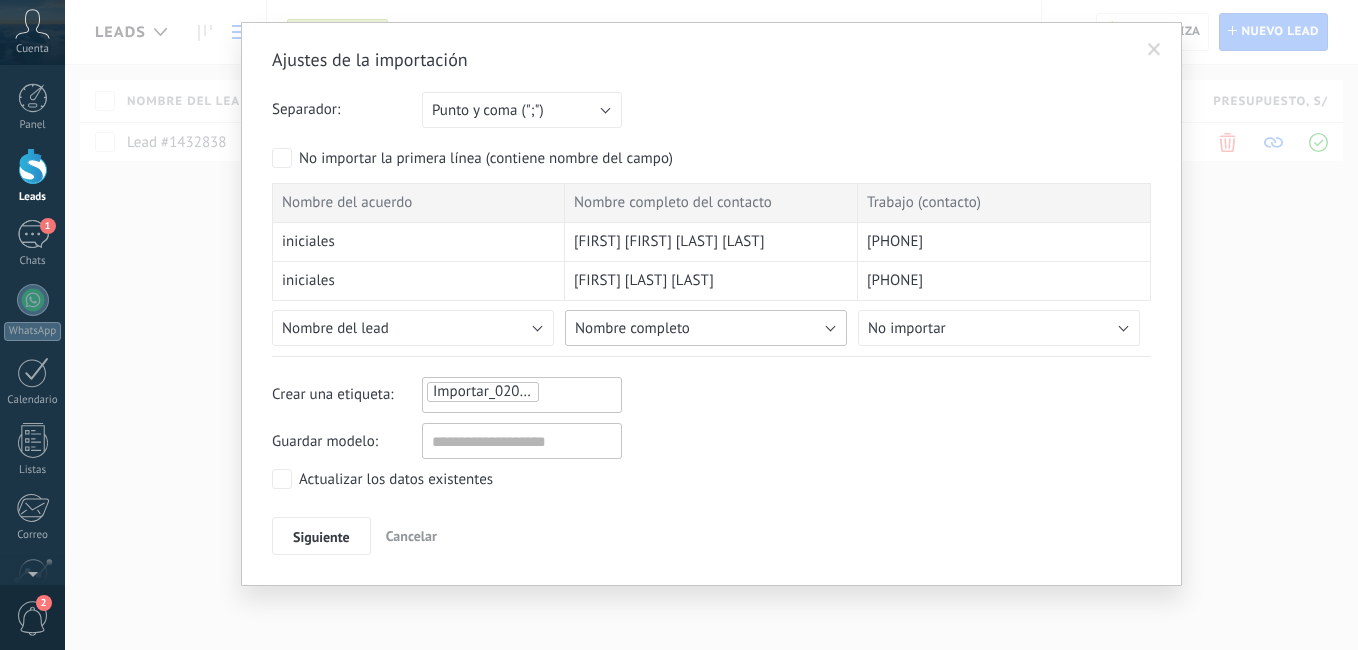 drag, startPoint x: 828, startPoint y: 331, endPoint x: 801, endPoint y: 339, distance: 28.160255 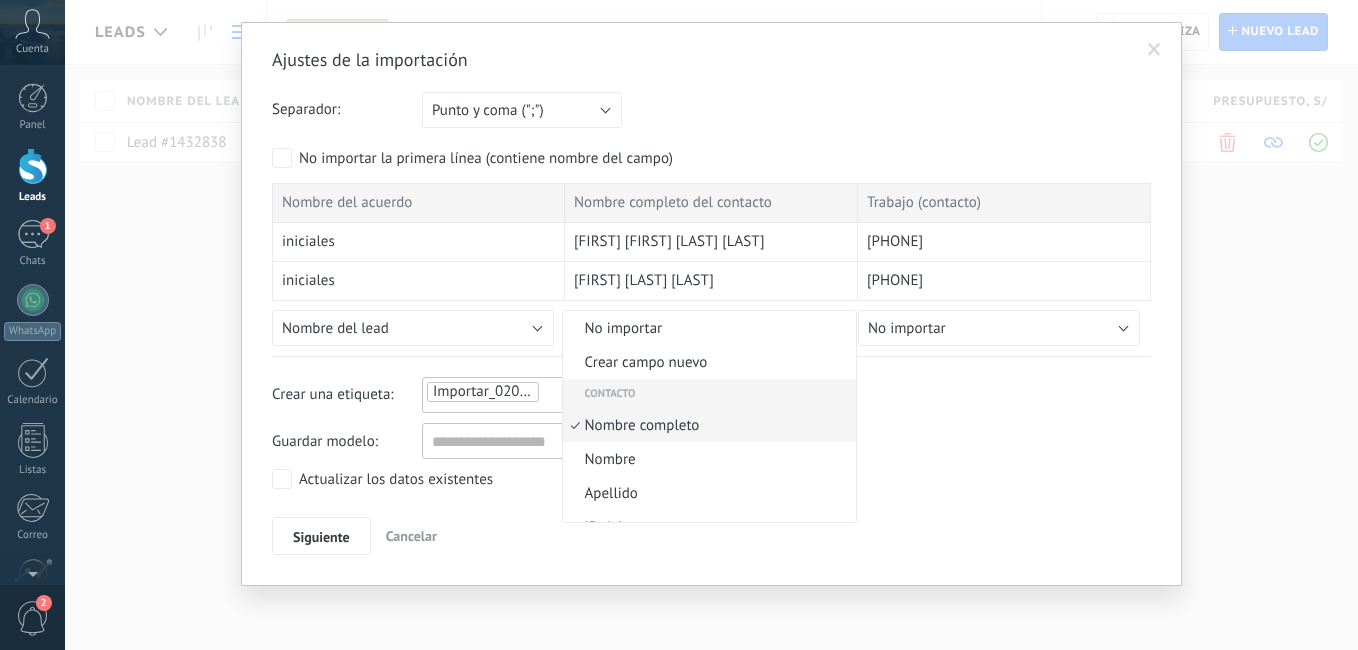 scroll, scrollTop: 11, scrollLeft: 0, axis: vertical 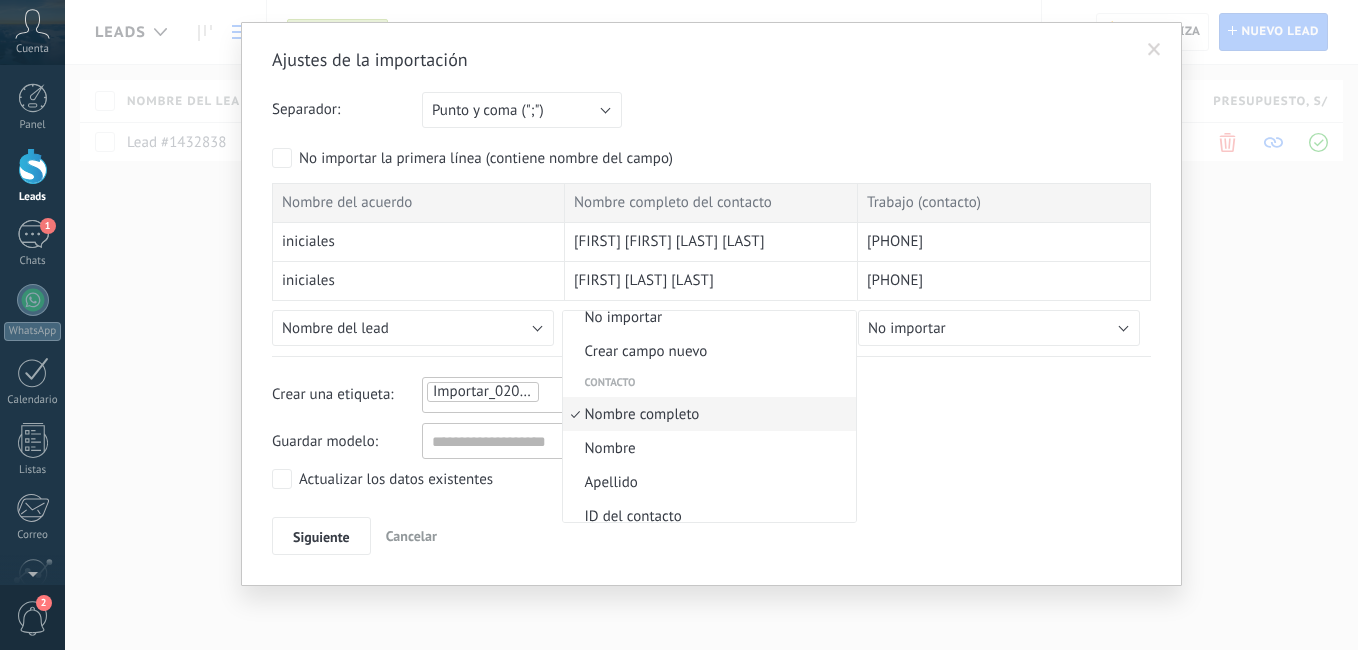 click on "Nombre completo" at bounding box center [706, 414] 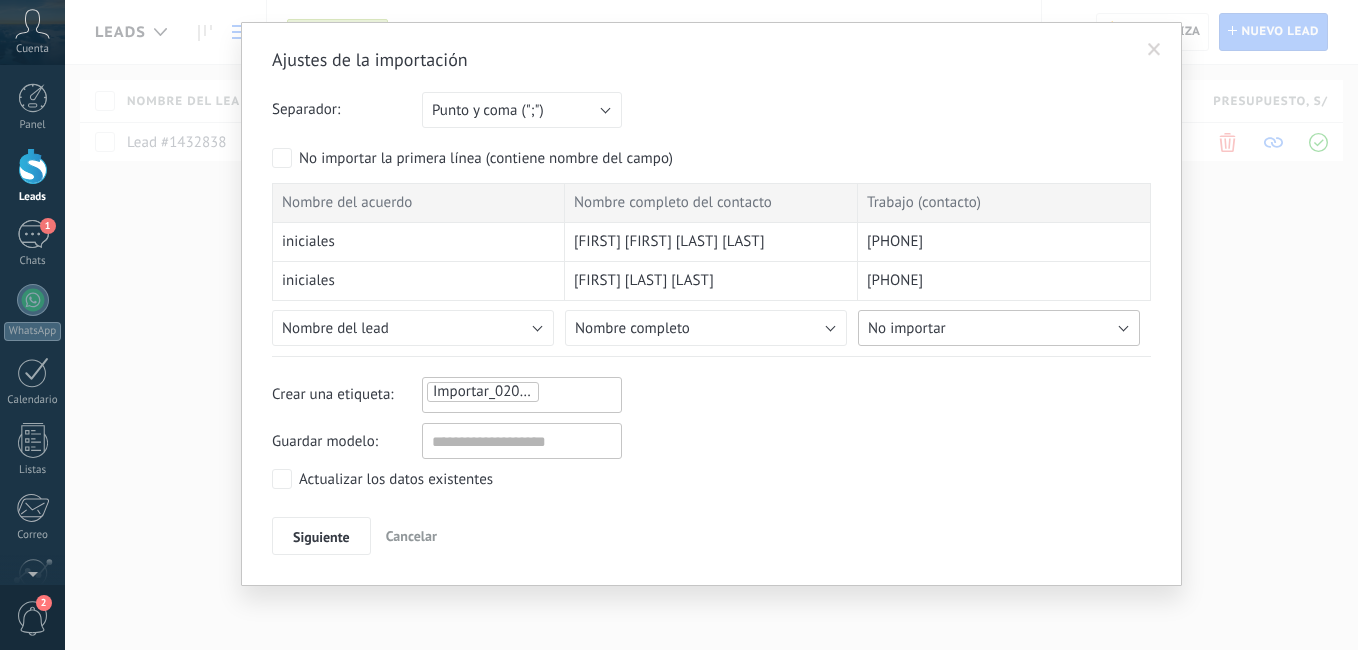 click on "No importar" at bounding box center [999, 328] 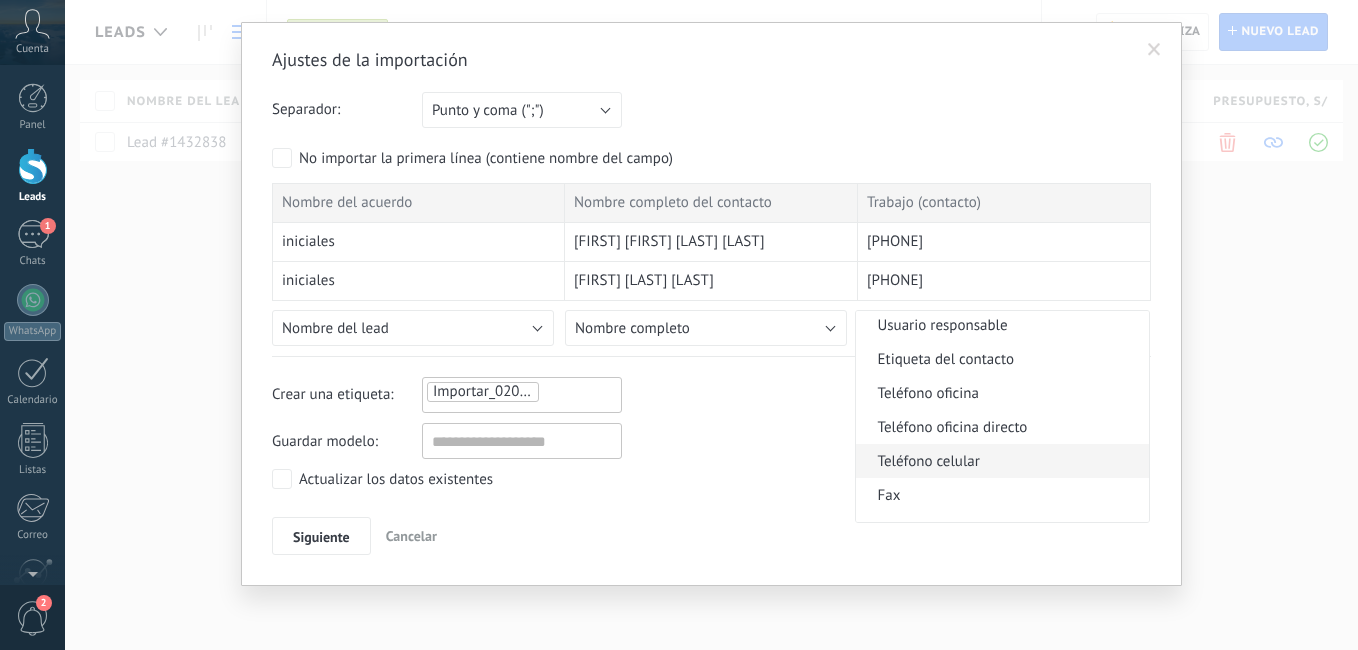 scroll, scrollTop: 400, scrollLeft: 0, axis: vertical 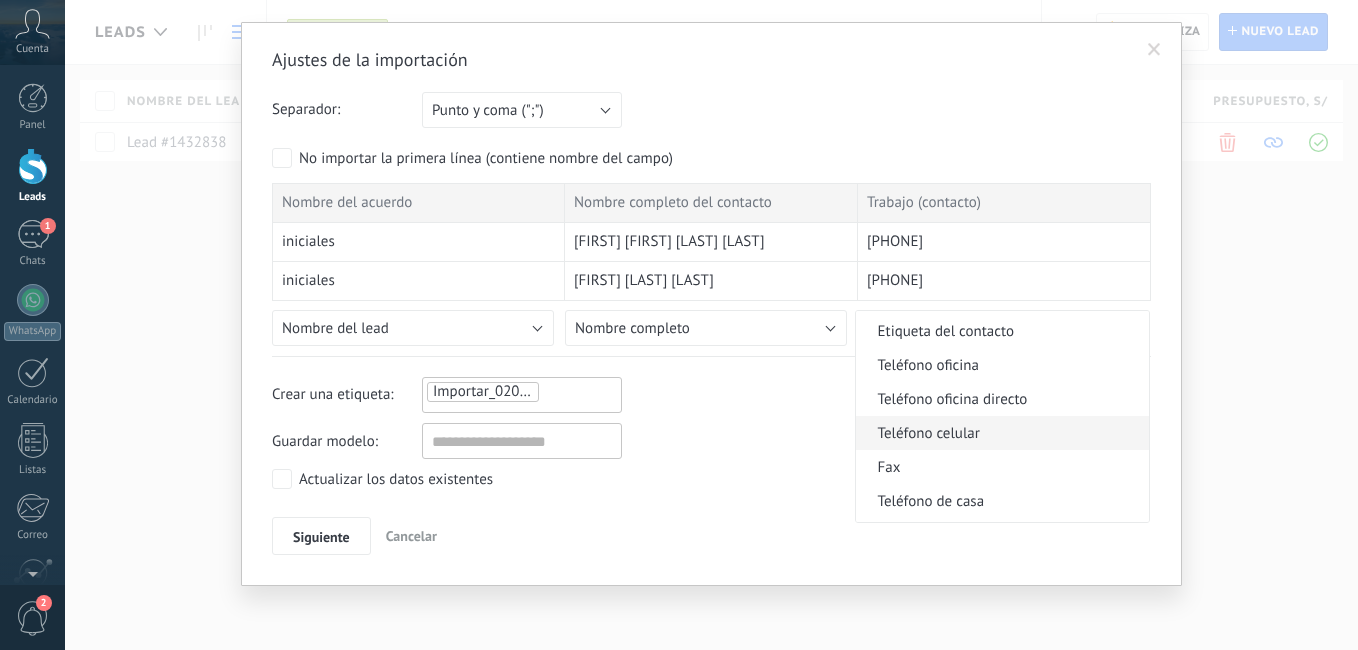 click on "Teléfono celular" at bounding box center [999, 433] 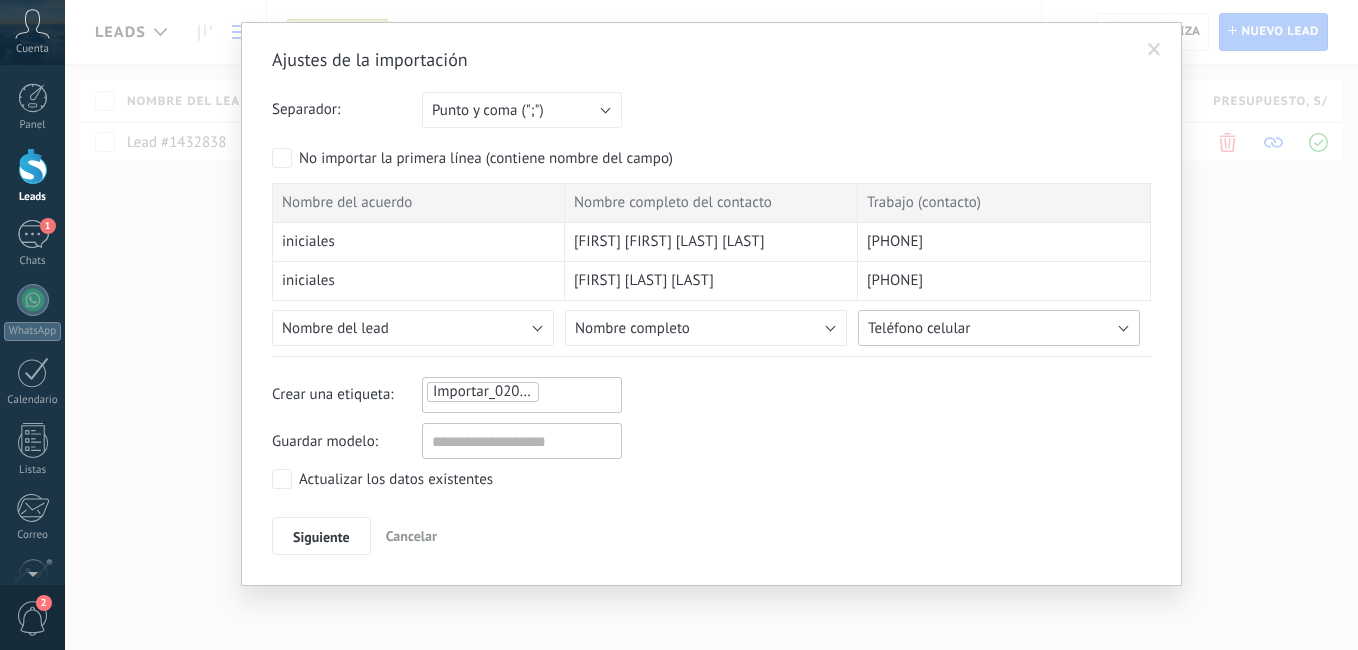 click on "Teléfono celular" at bounding box center [999, 328] 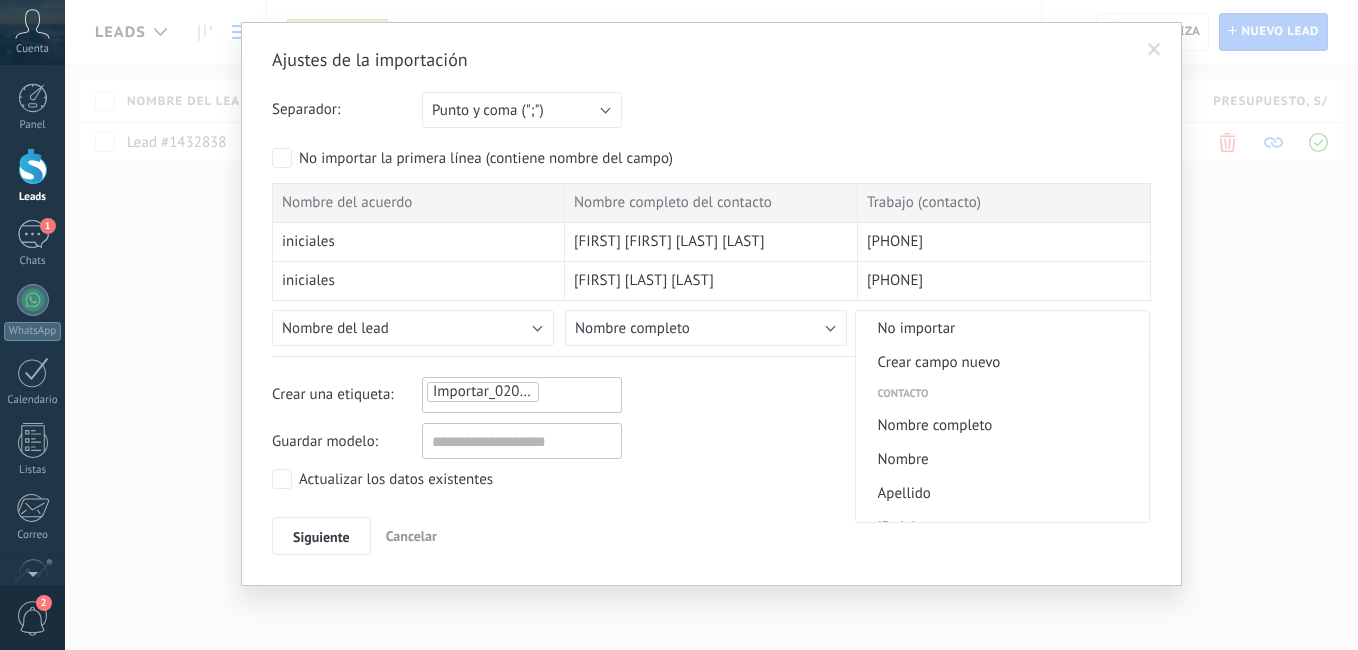 scroll, scrollTop: 419, scrollLeft: 0, axis: vertical 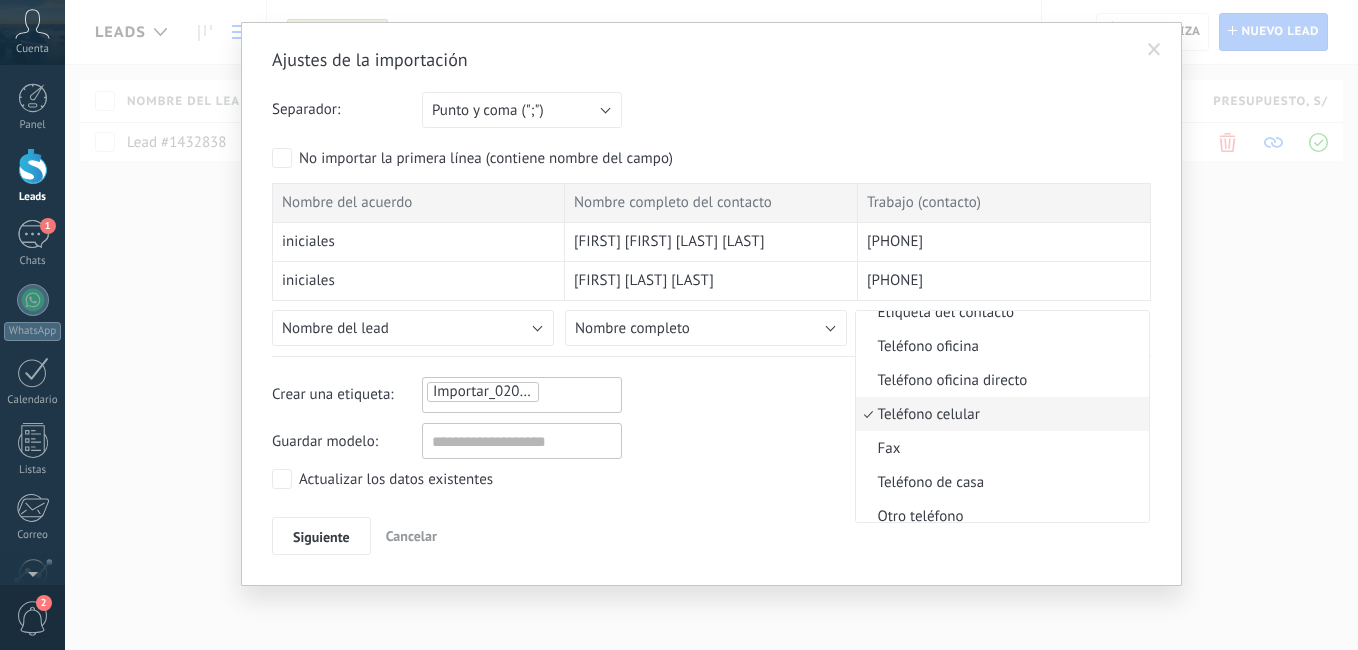 click on "Teléfono celular" at bounding box center (999, 414) 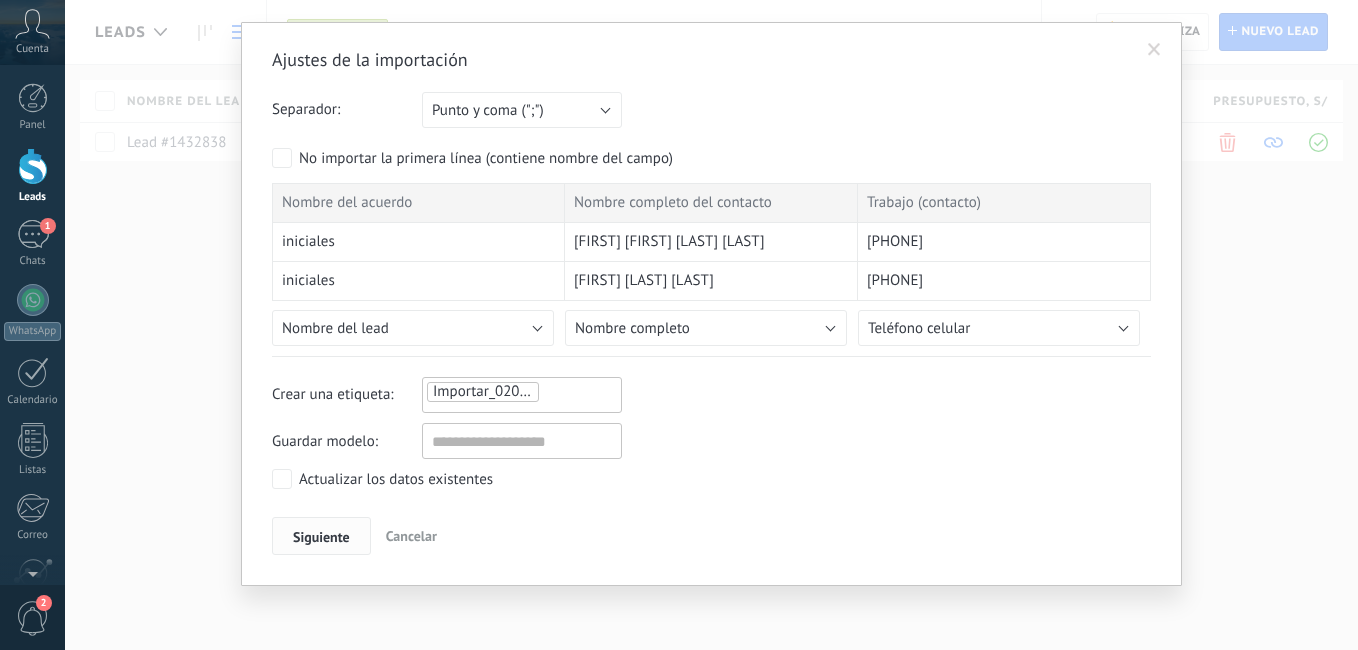 click on "Siguiente" at bounding box center (321, 537) 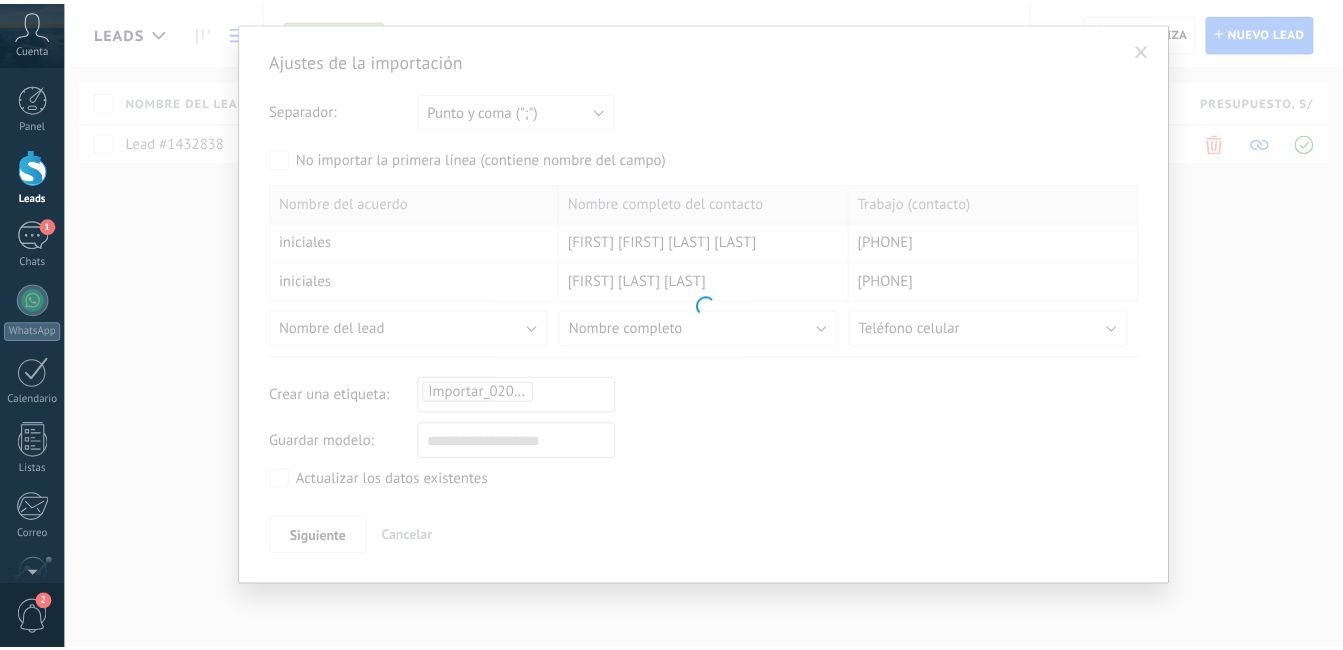 scroll, scrollTop: 0, scrollLeft: 0, axis: both 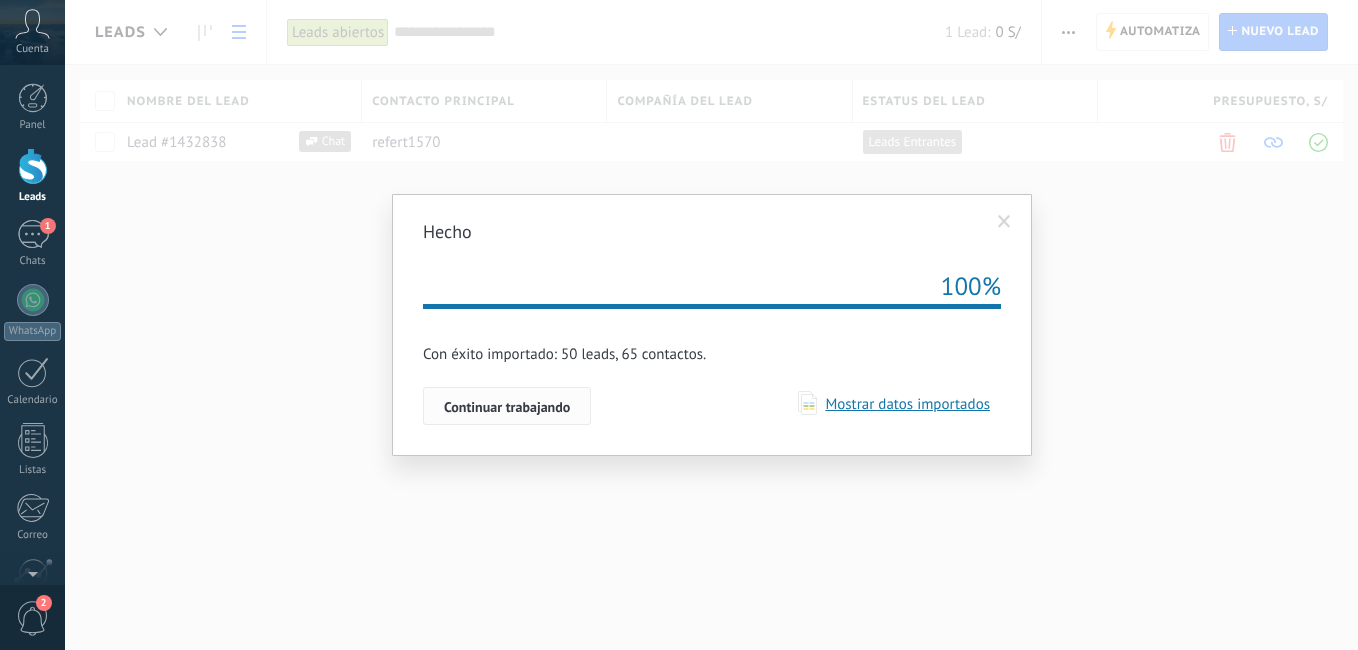 click on "Continuar trabajando" at bounding box center [507, 407] 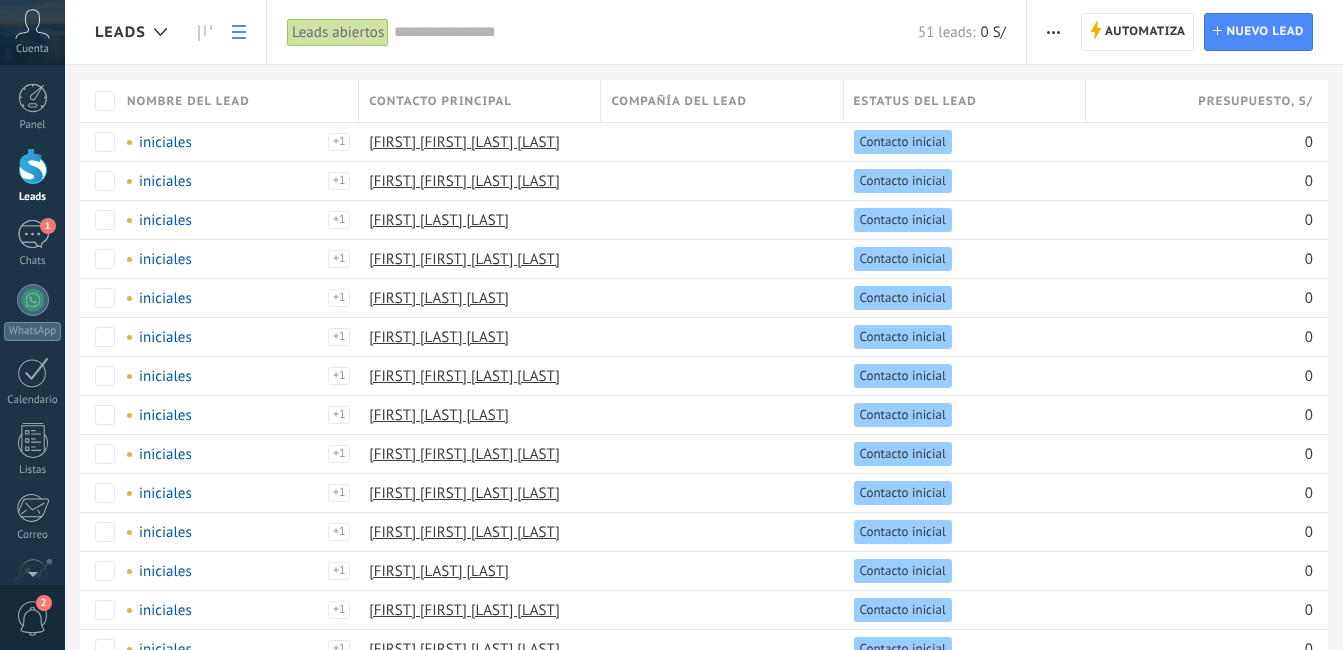 click at bounding box center [1053, 32] 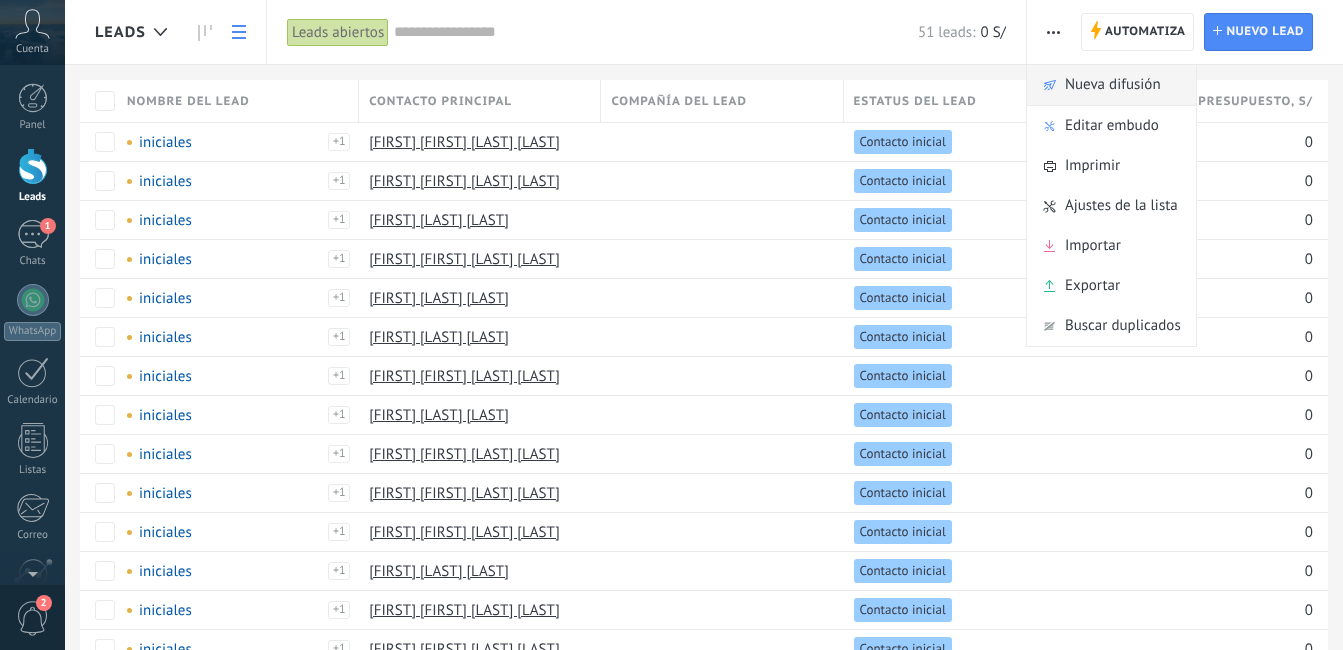 click on "Nueva difusión" at bounding box center (1113, 85) 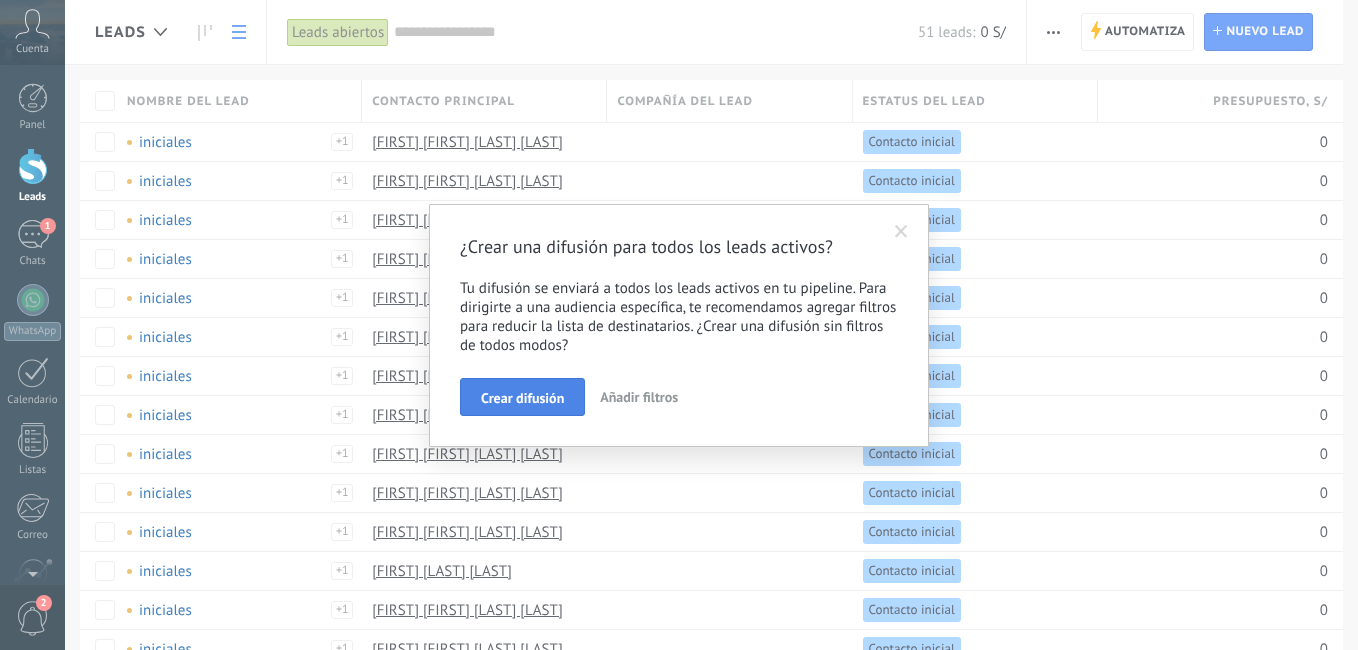 click on "Crear difusión" at bounding box center (522, 398) 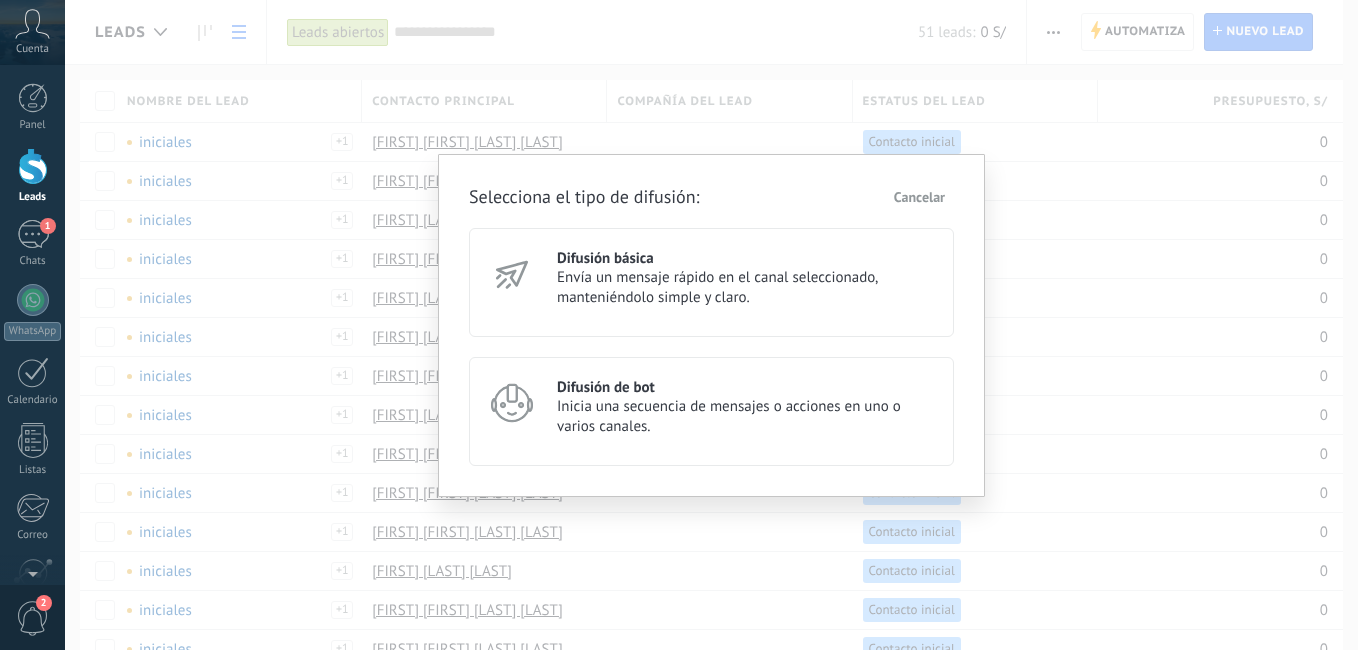 click on "Inicia una secuencia de mensajes o acciones en uno o varios canales." at bounding box center [746, 417] 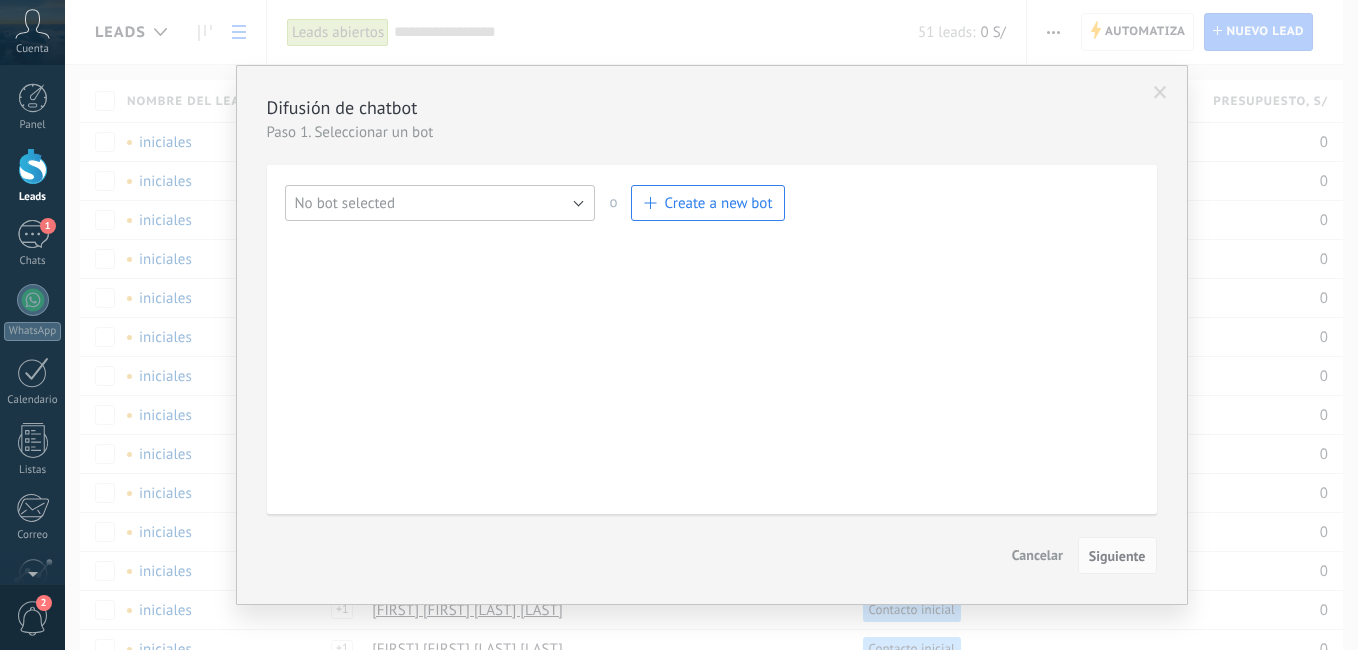 click on "No bot selected" at bounding box center (440, 203) 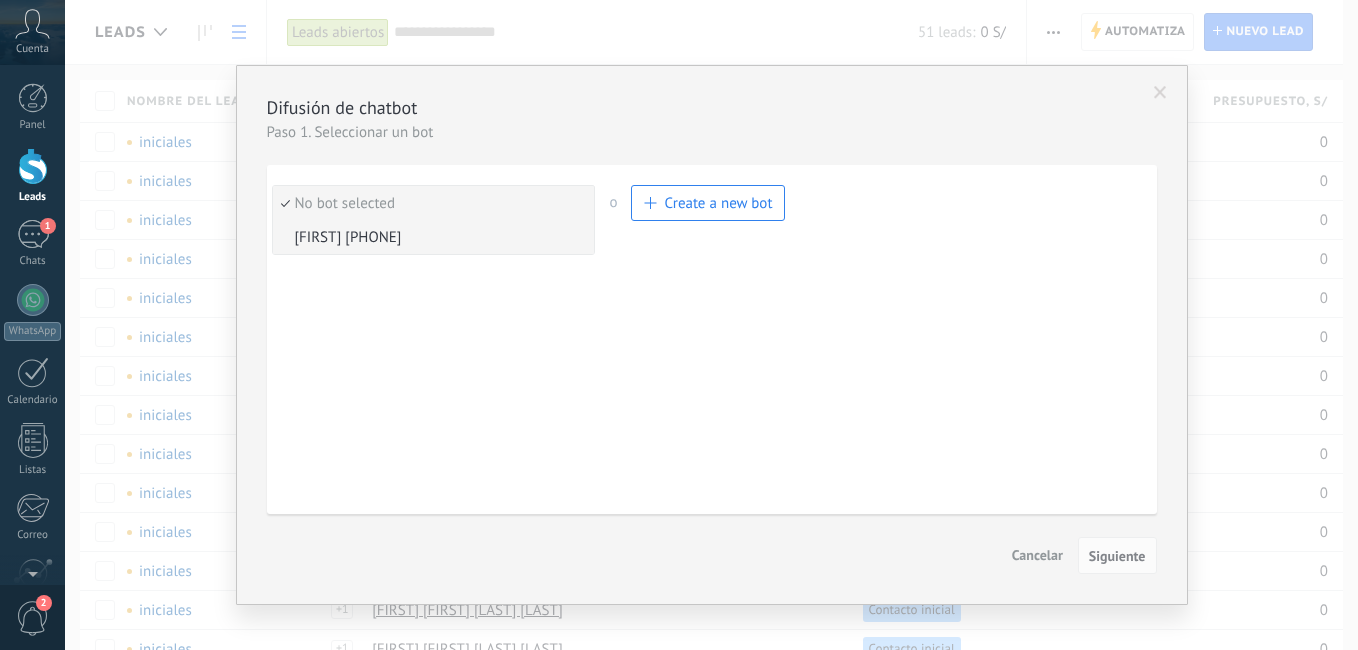 click on "[FIRST] [PHONE]" at bounding box center (431, 237) 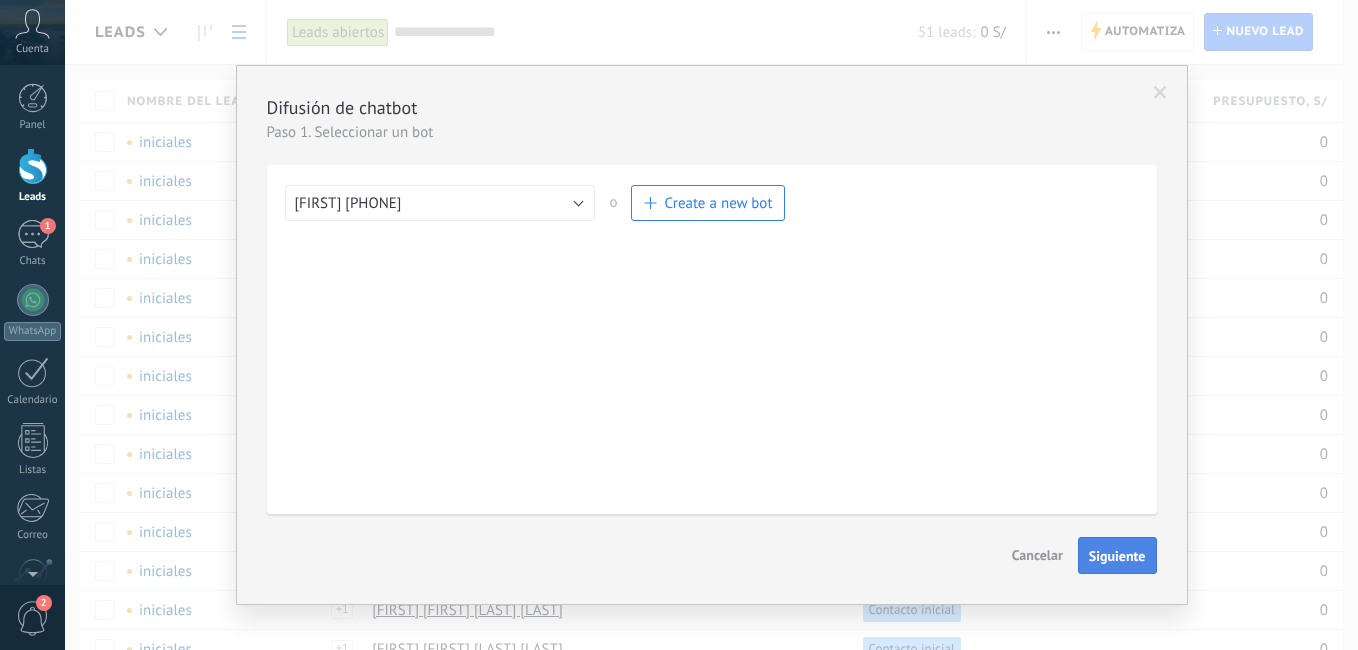 click on "Siguiente" at bounding box center (1117, 556) 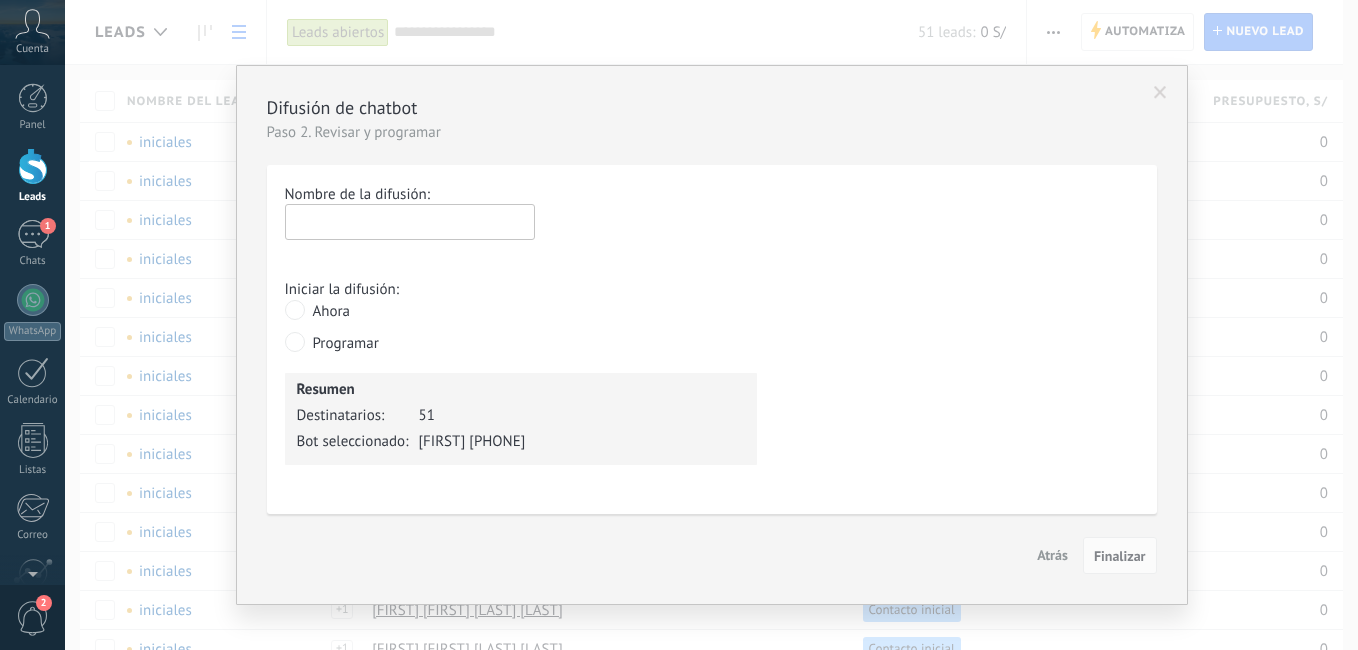 drag, startPoint x: 467, startPoint y: 204, endPoint x: 464, endPoint y: 217, distance: 13.341664 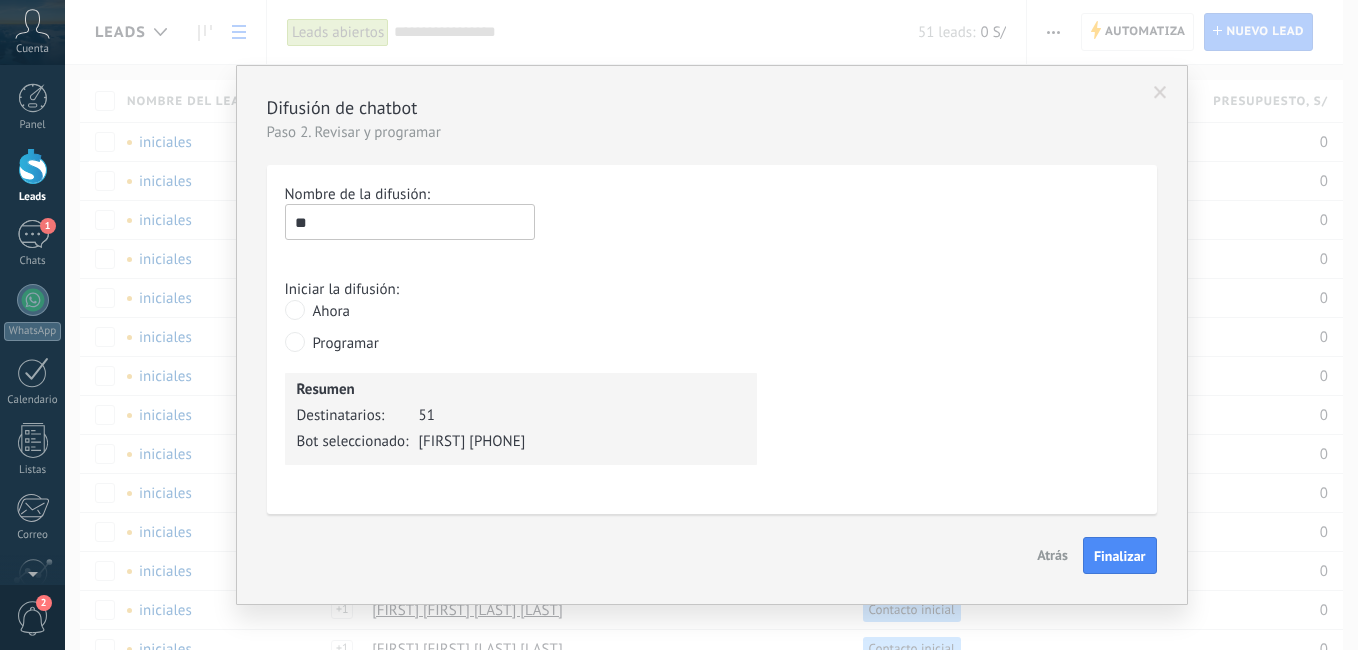 type on "**" 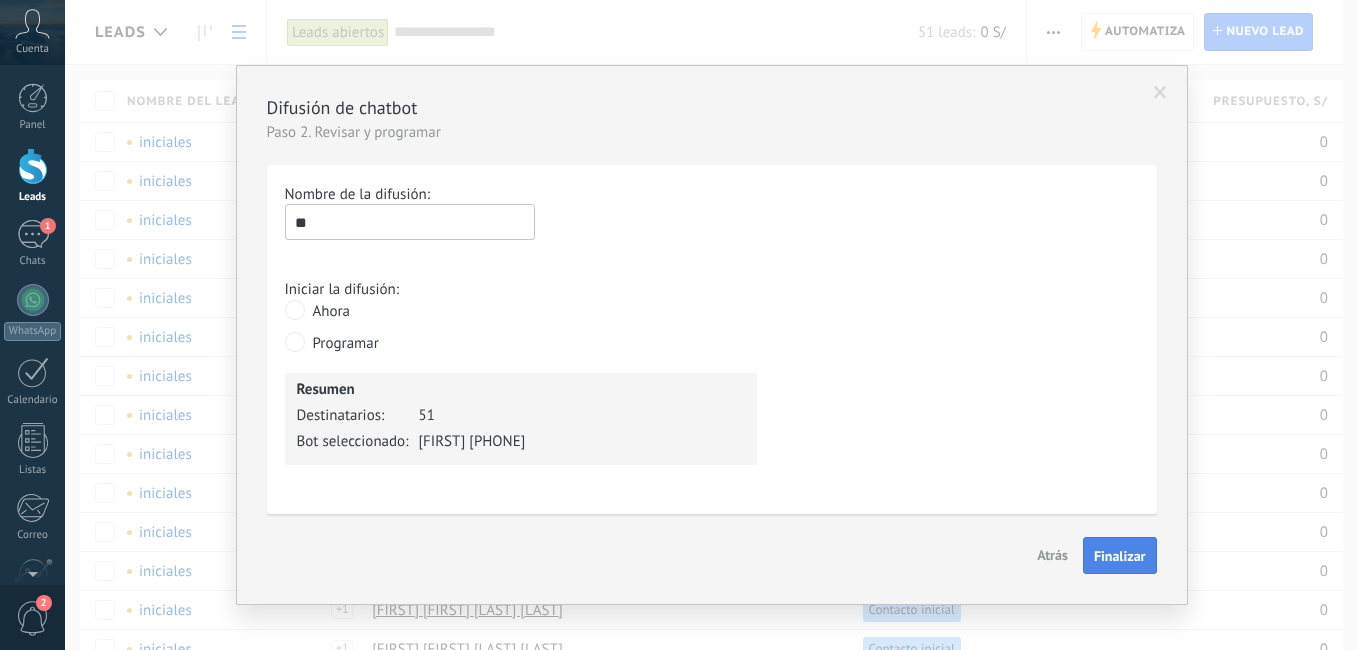 click on "Finalizar" at bounding box center (1120, 556) 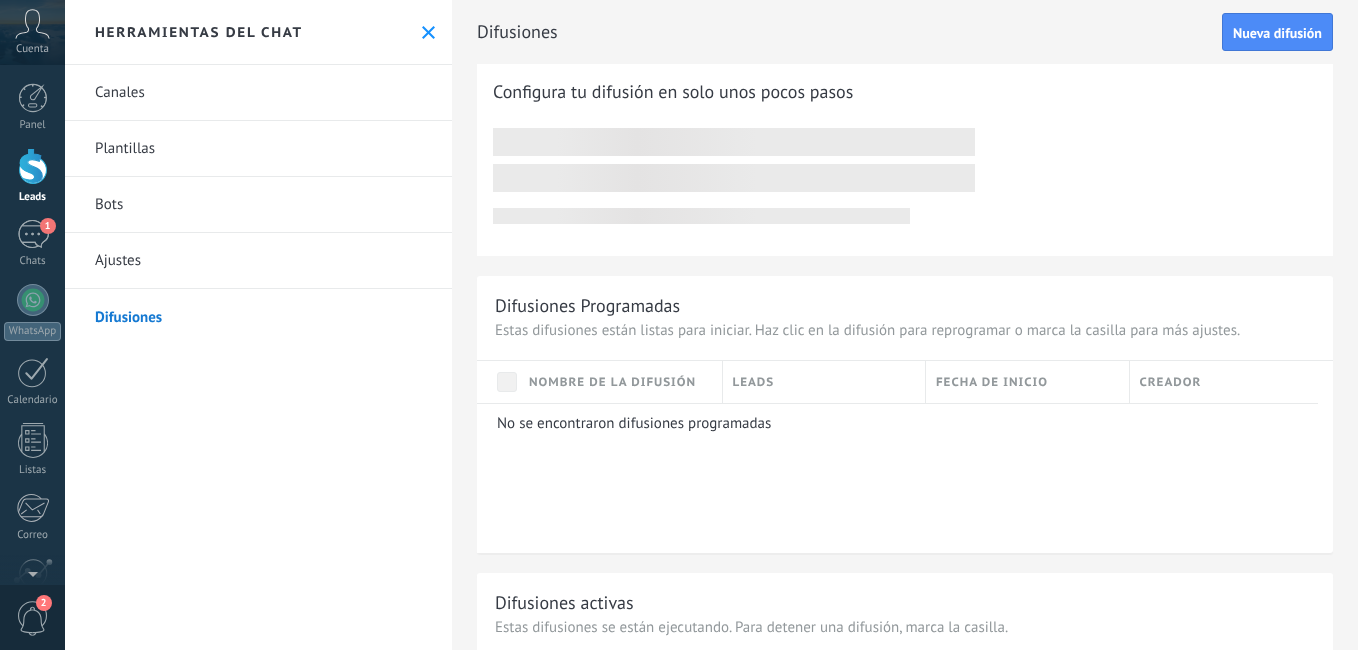 drag, startPoint x: 28, startPoint y: 168, endPoint x: 57, endPoint y: 194, distance: 38.948685 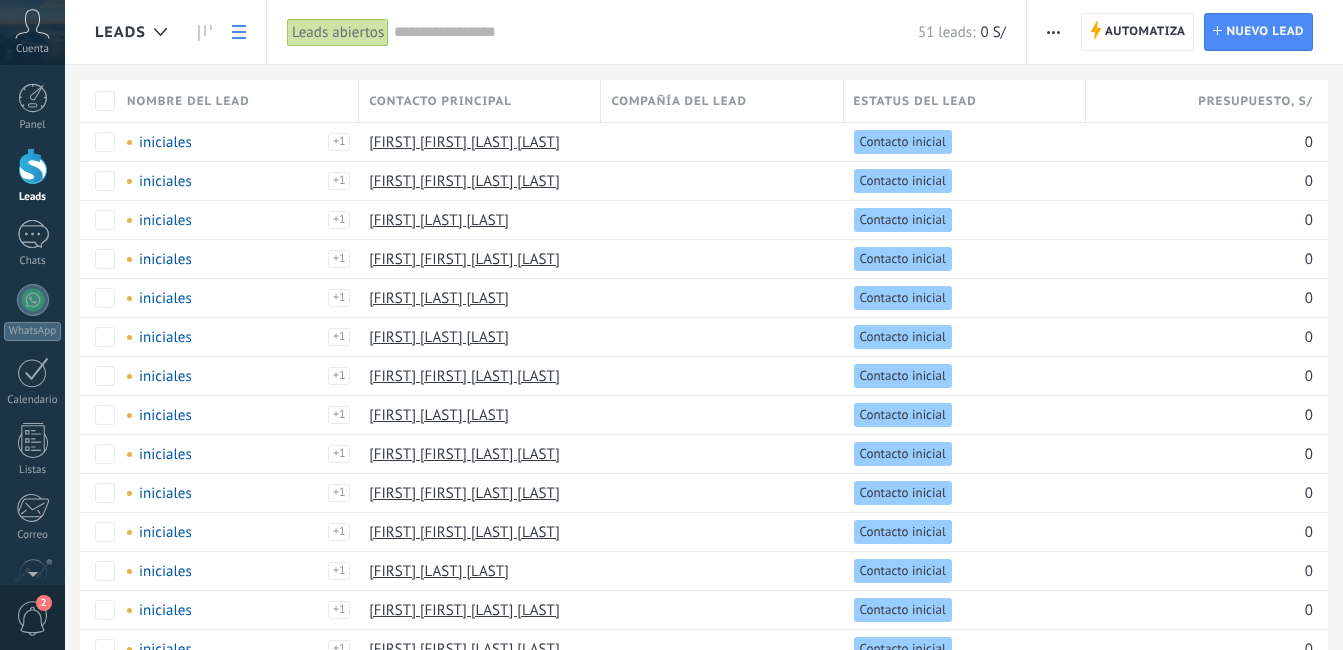click at bounding box center (33, 166) 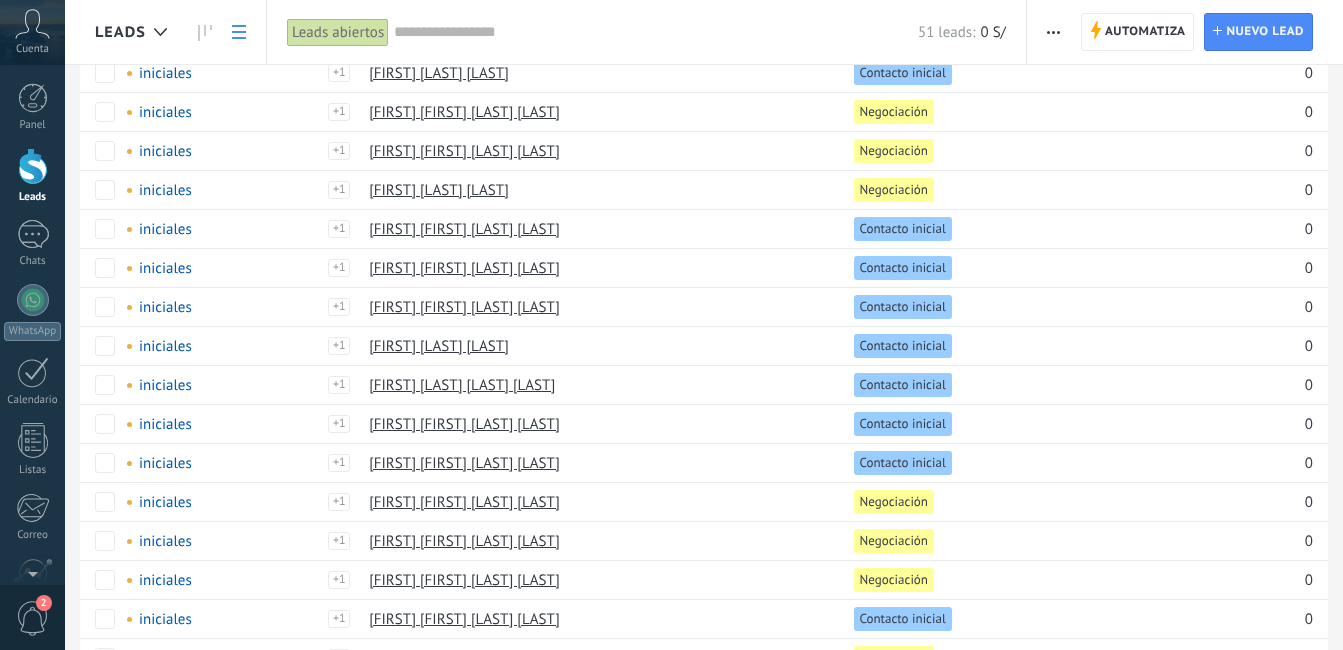 scroll, scrollTop: 1487, scrollLeft: 0, axis: vertical 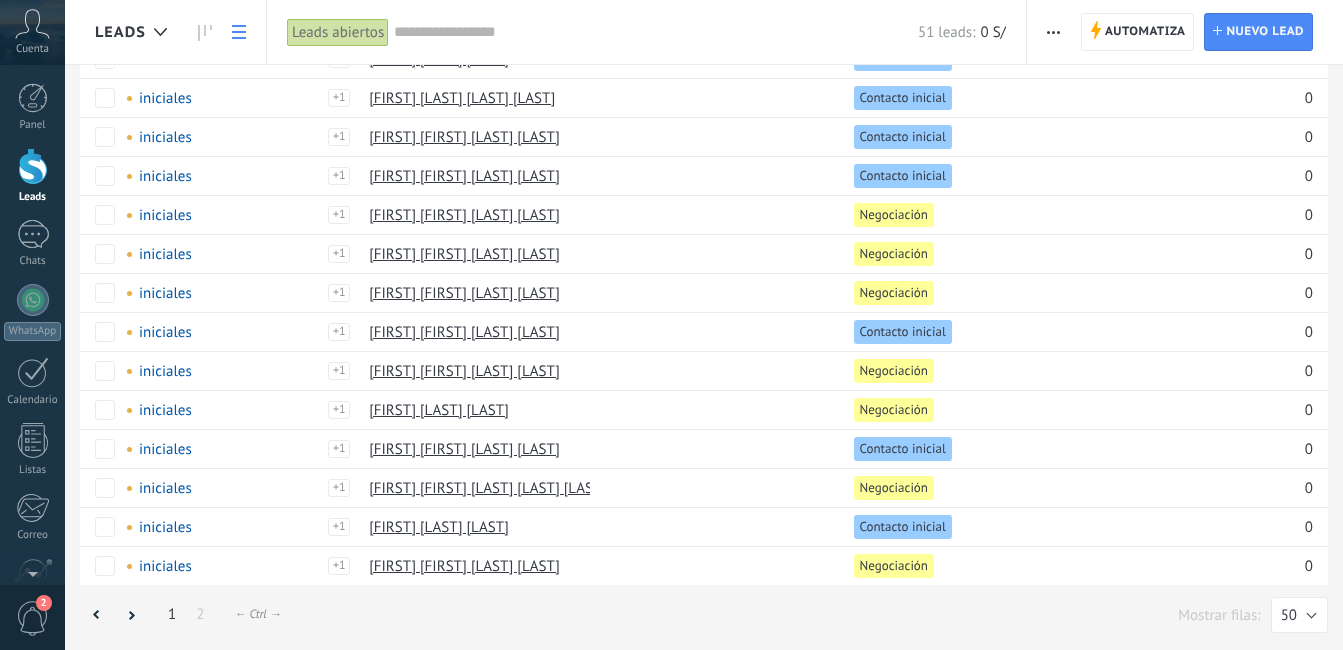 click at bounding box center (33, 166) 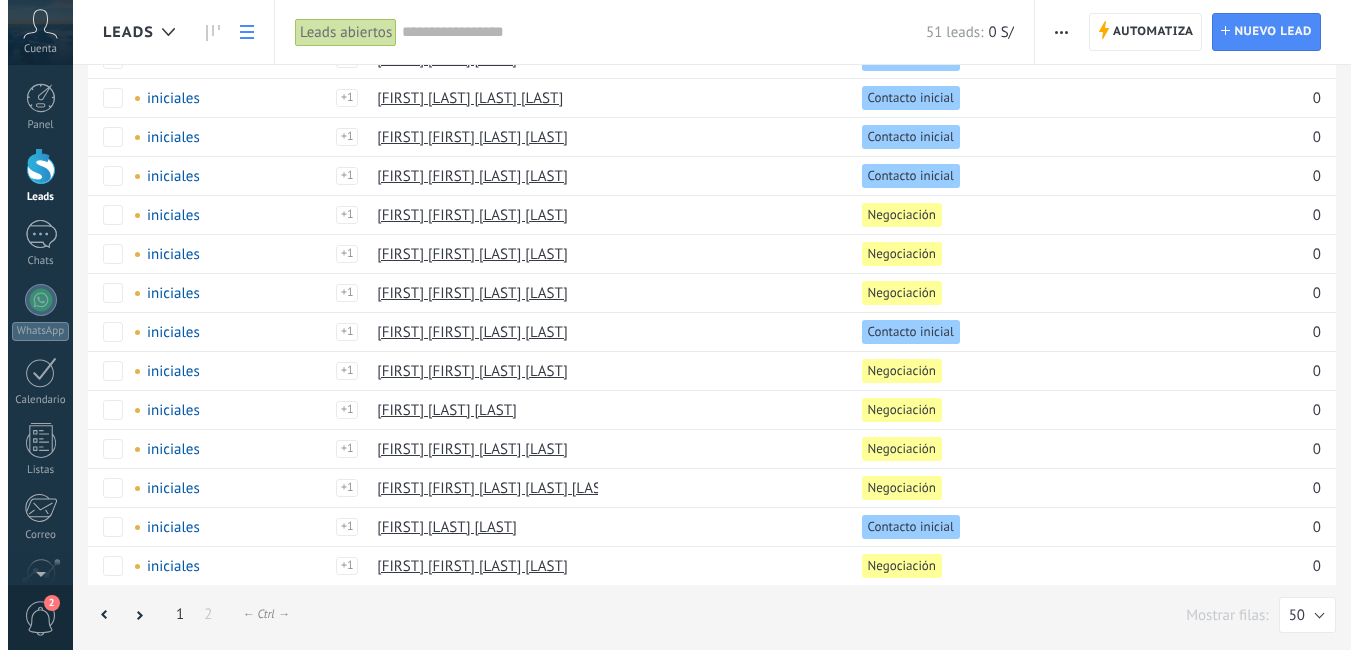 scroll, scrollTop: 0, scrollLeft: 0, axis: both 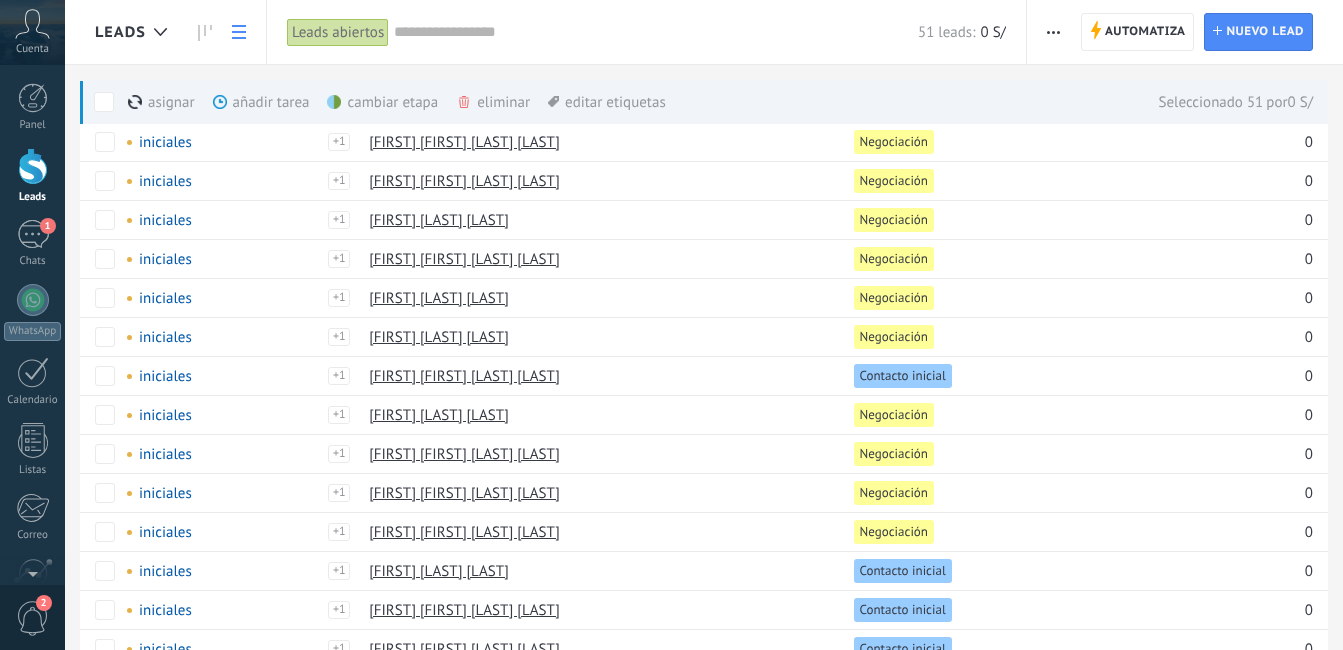 click at bounding box center (1053, 32) 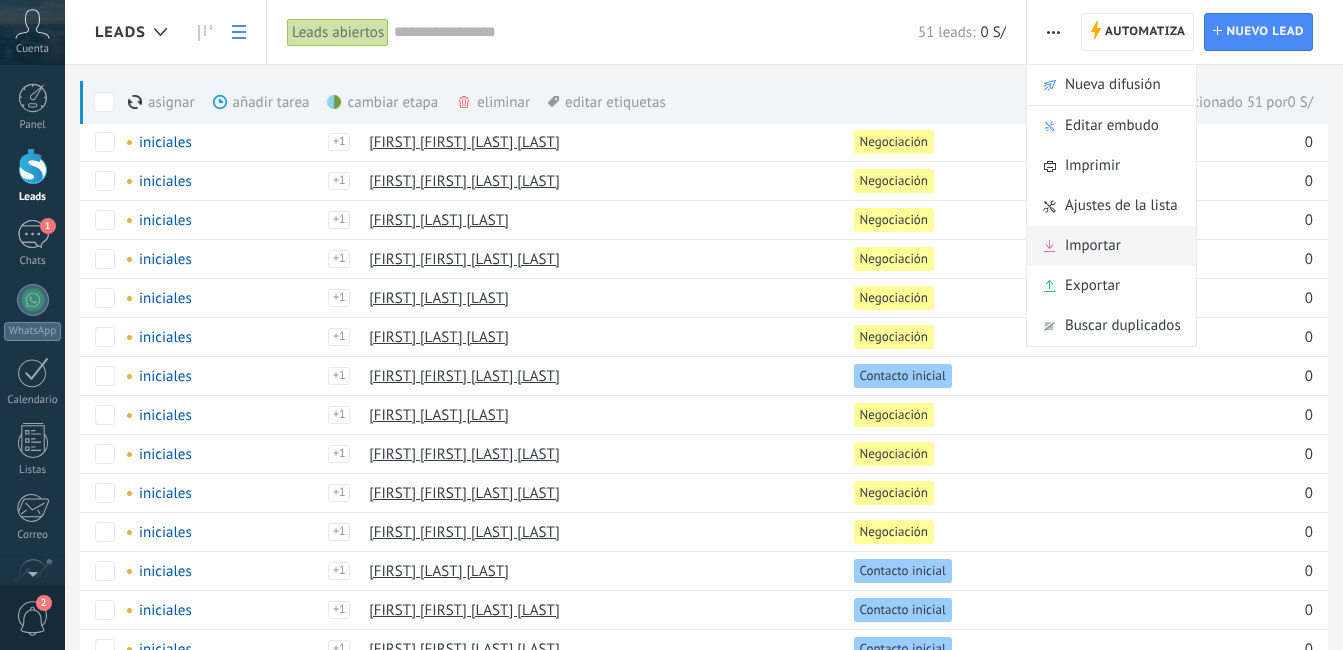 click on "Importar" at bounding box center [1093, 246] 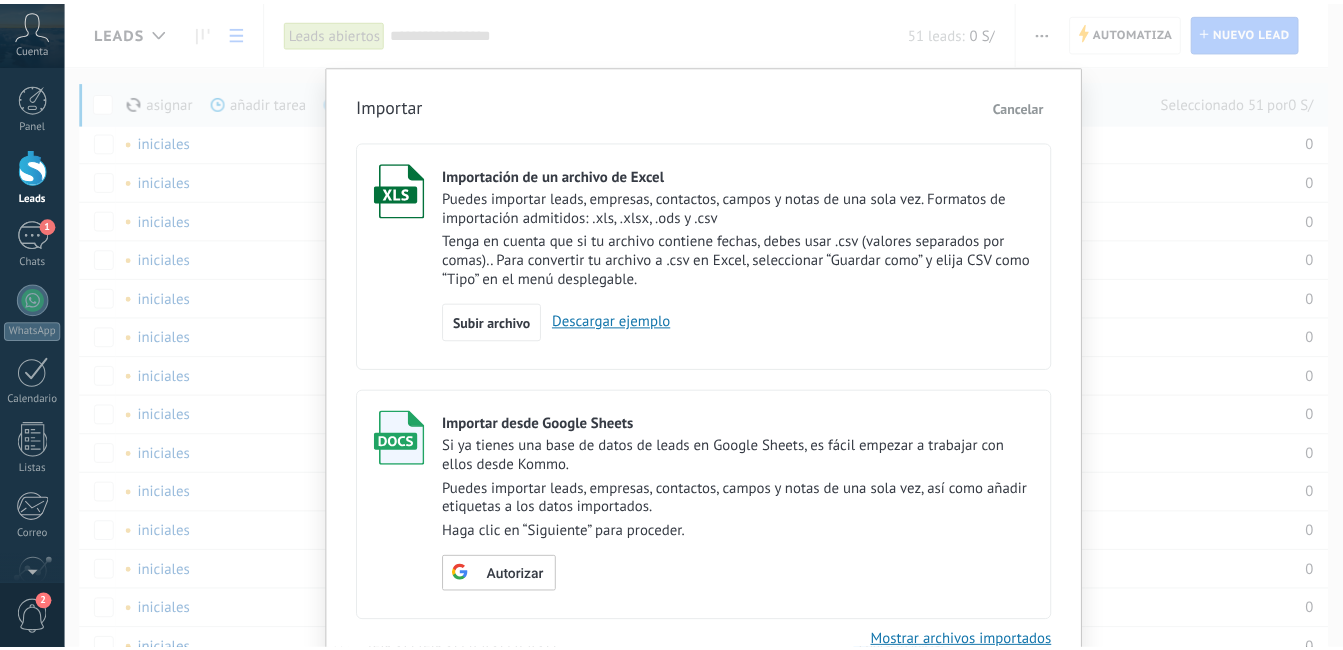 scroll, scrollTop: 1487, scrollLeft: 0, axis: vertical 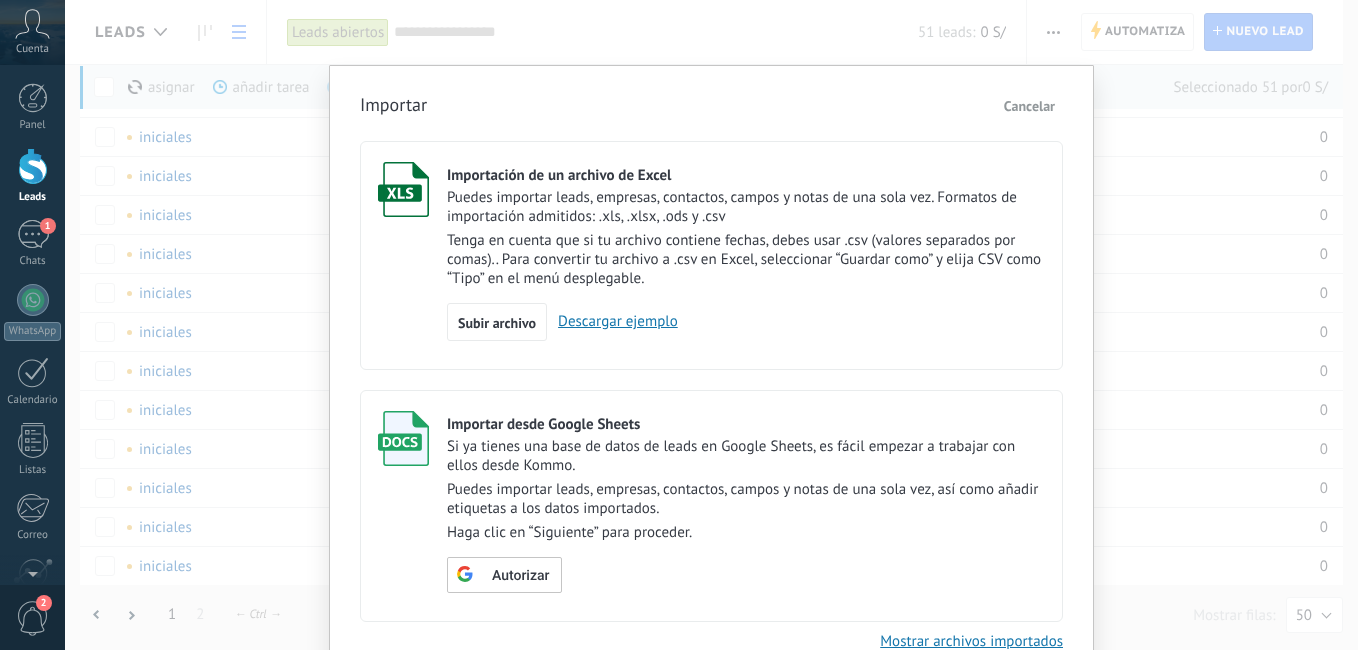 click on "Cancelar" at bounding box center (1029, 106) 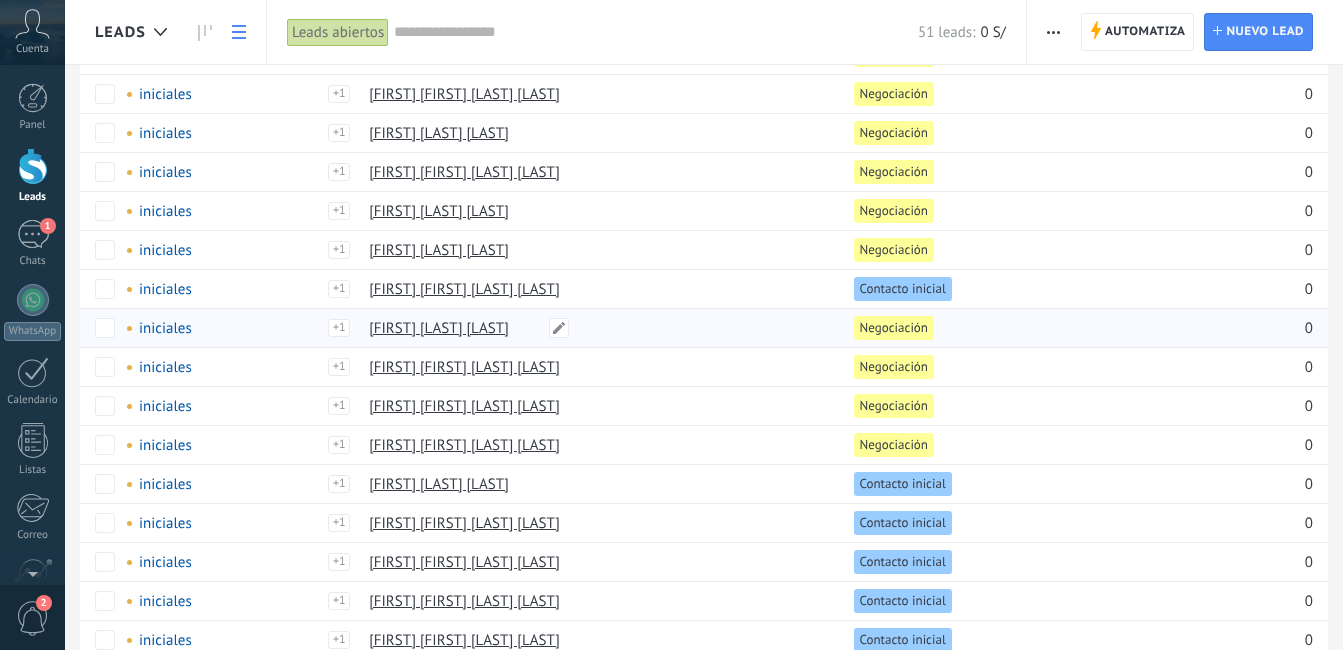 scroll, scrollTop: 0, scrollLeft: 0, axis: both 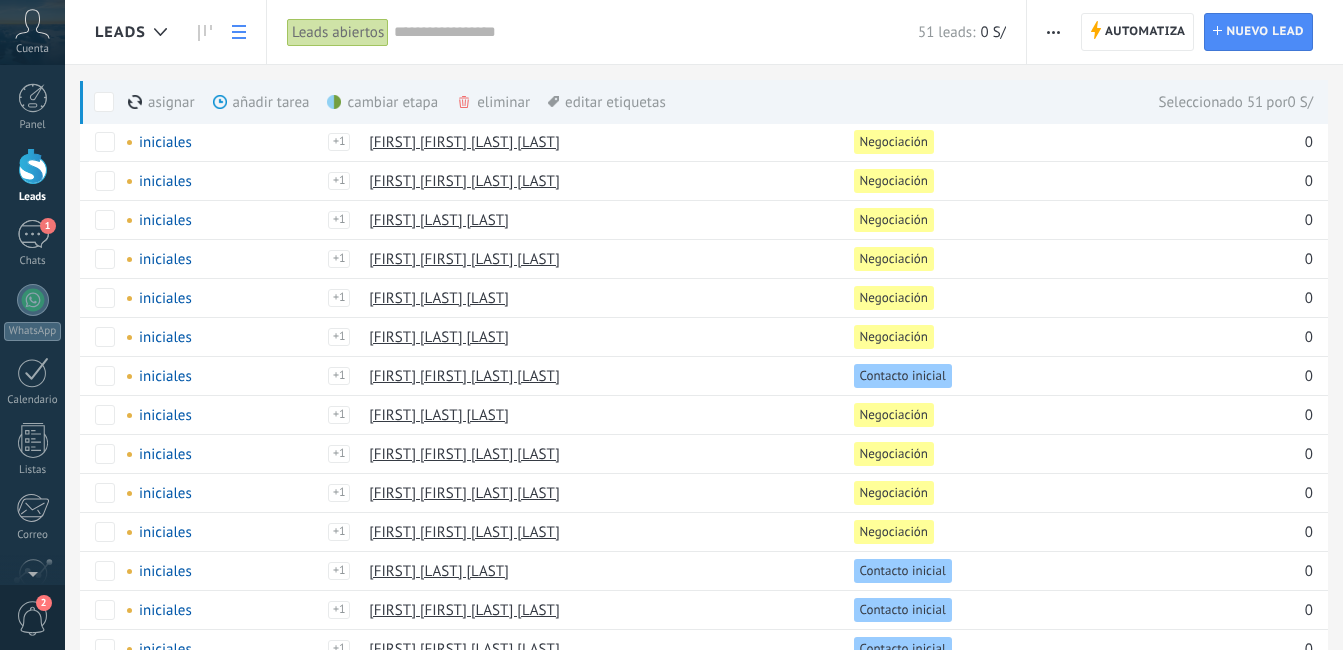 click at bounding box center (33, 166) 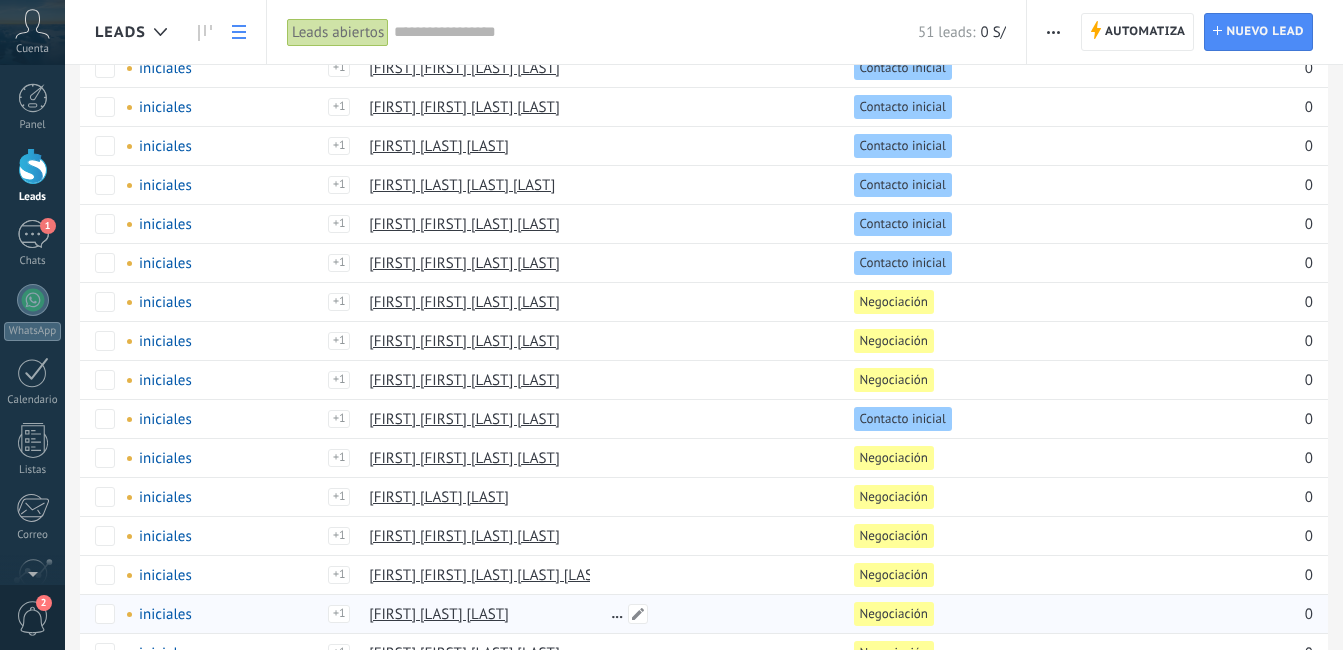 scroll, scrollTop: 1487, scrollLeft: 0, axis: vertical 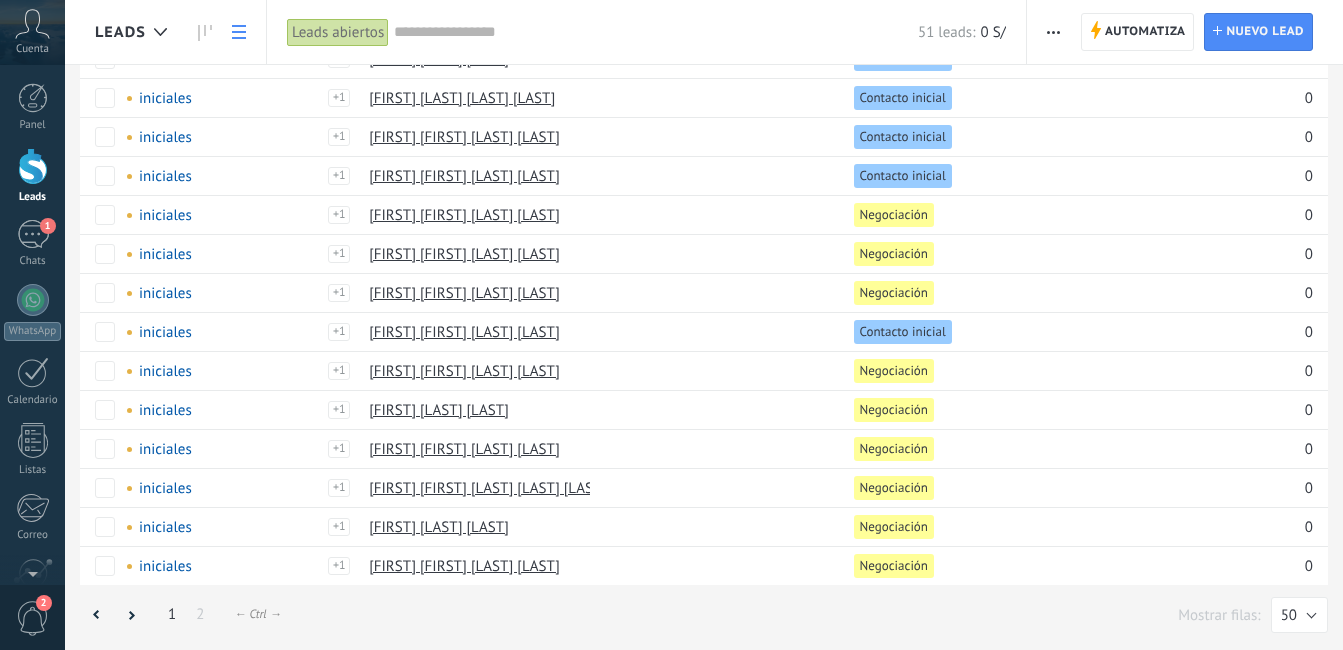 click on "Leads" at bounding box center [32, 176] 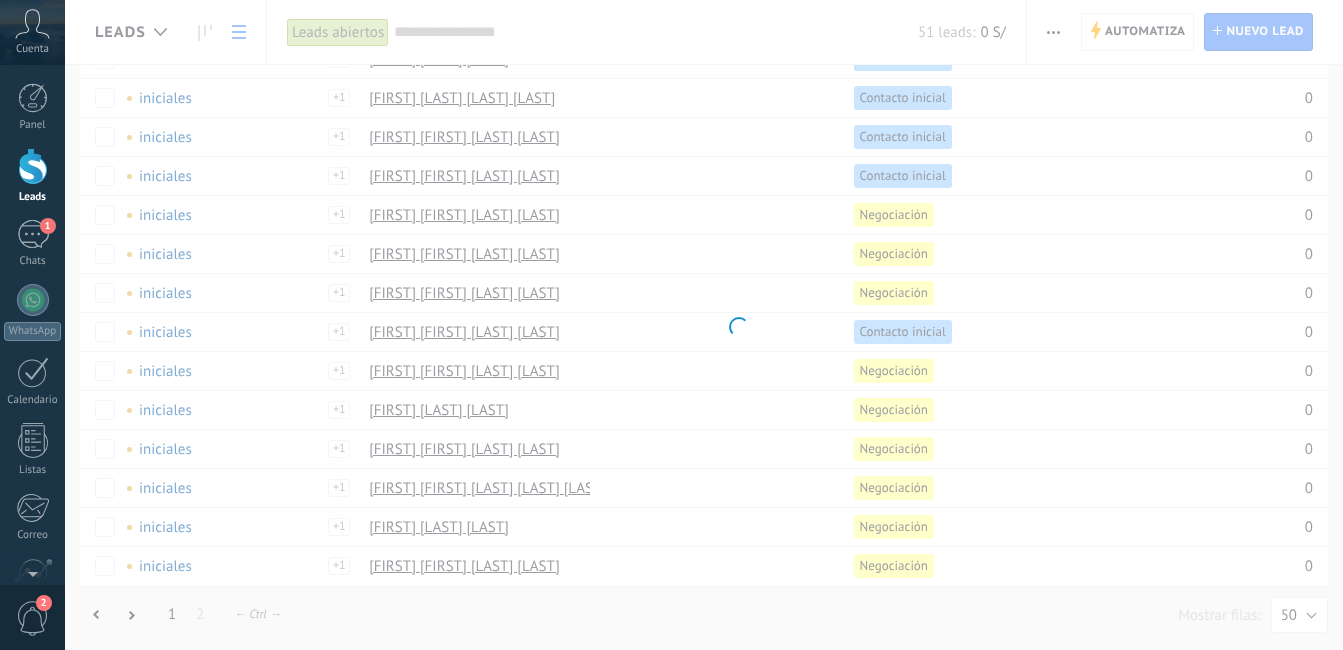 scroll, scrollTop: 0, scrollLeft: 0, axis: both 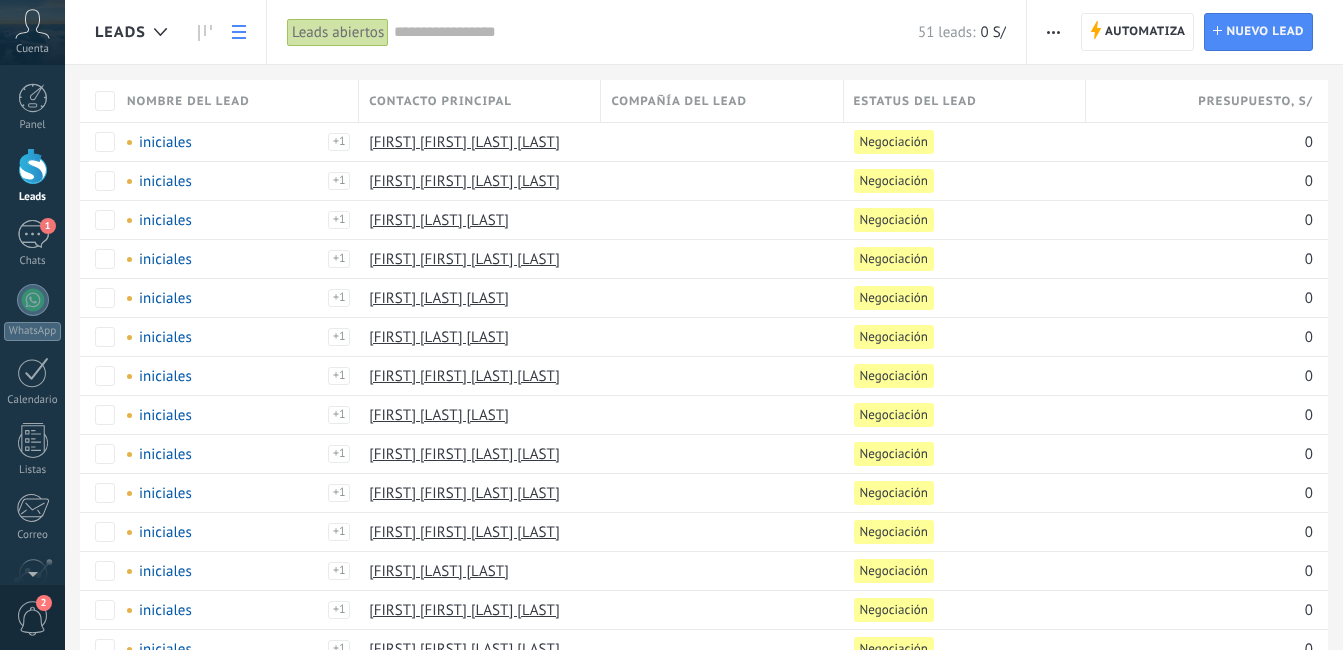 click at bounding box center (33, 166) 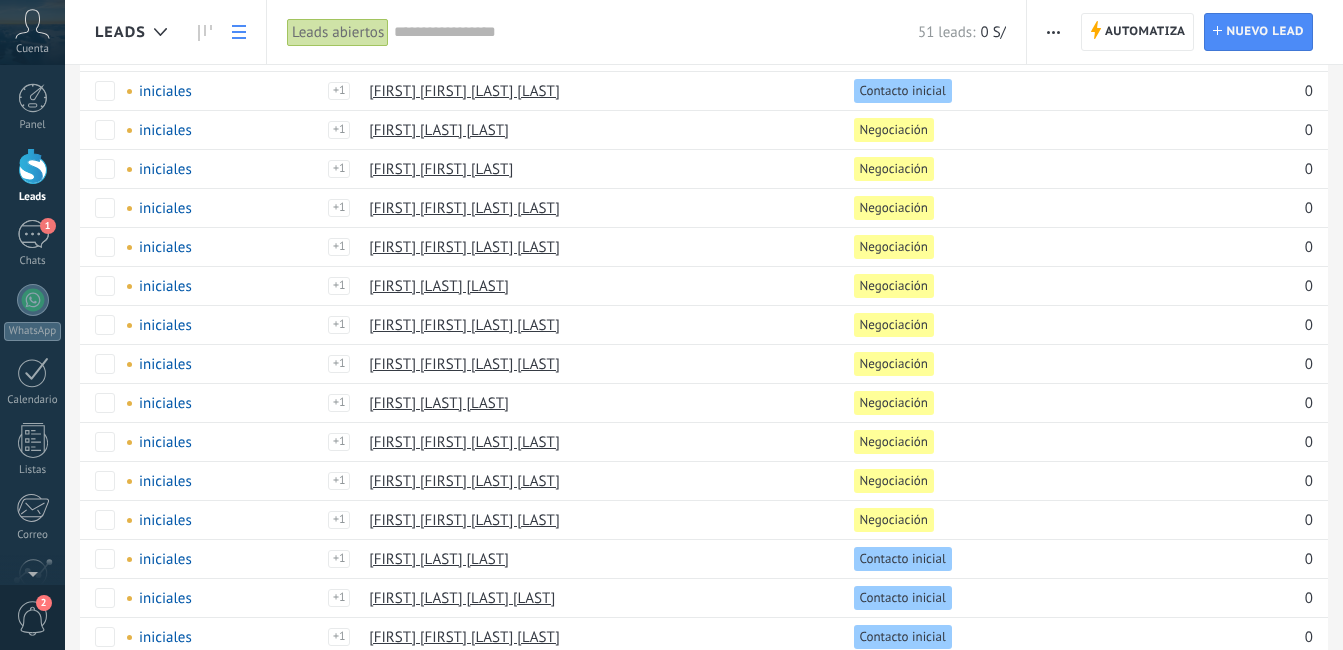 scroll, scrollTop: 887, scrollLeft: 0, axis: vertical 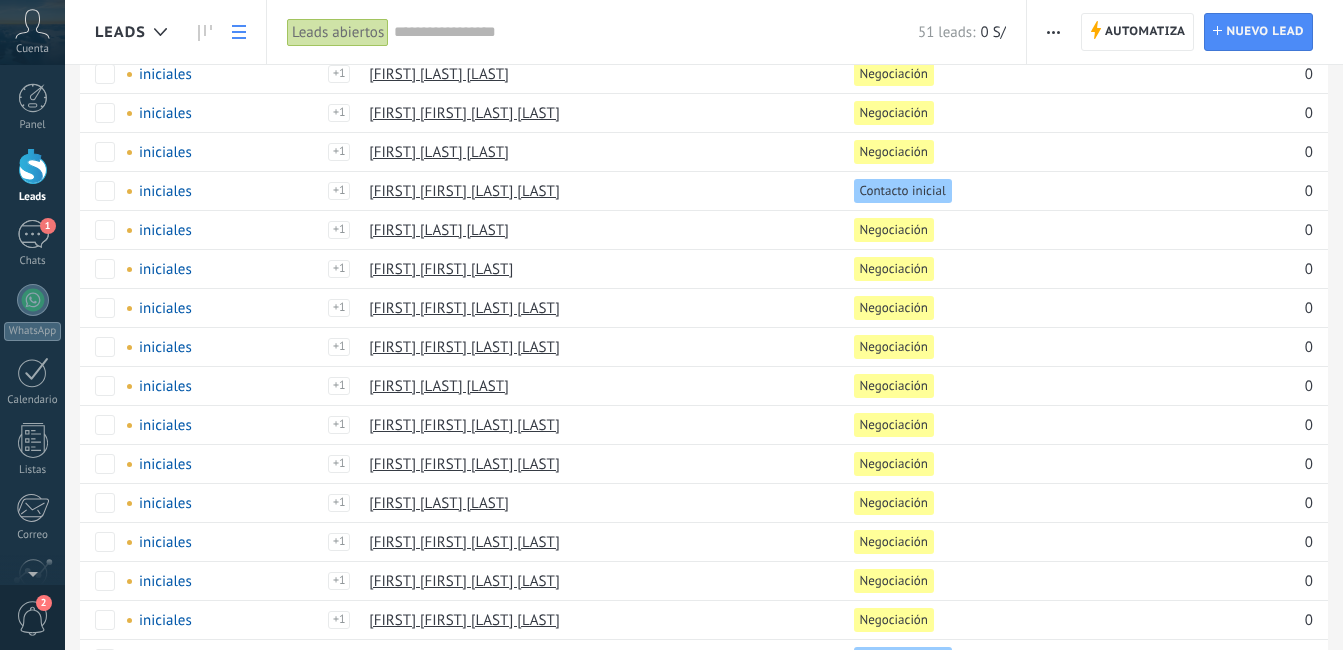 click at bounding box center [33, 166] 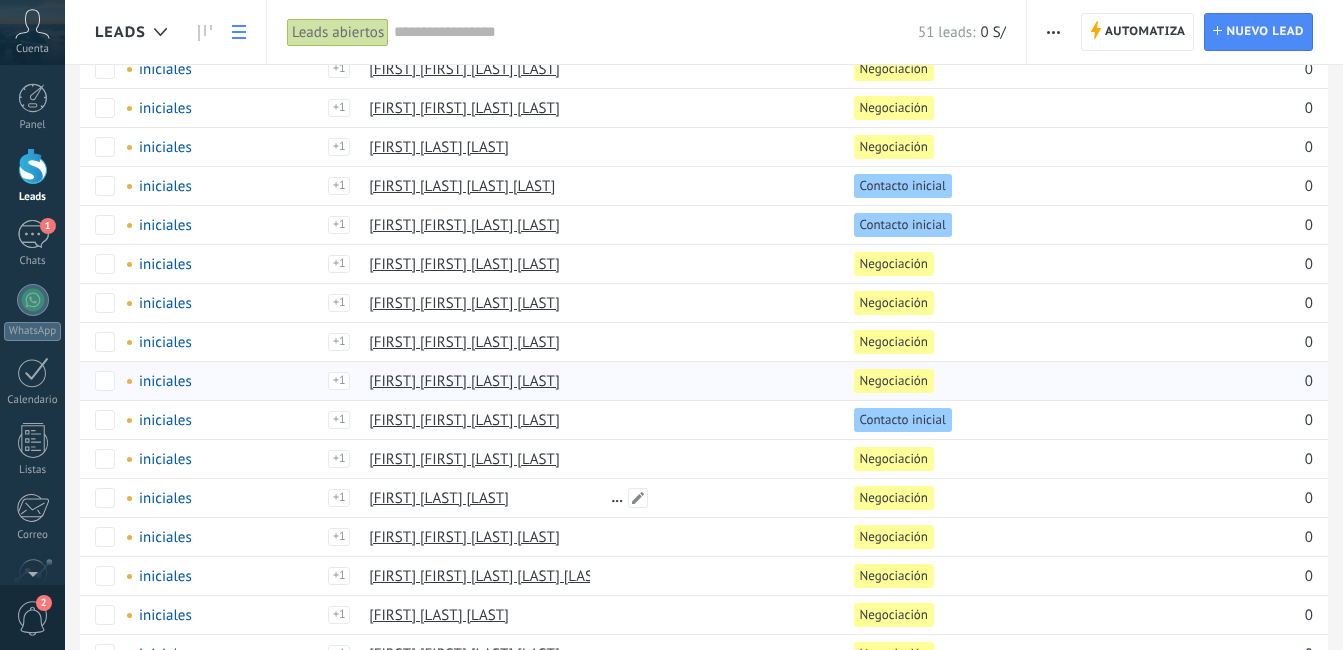 scroll, scrollTop: 1487, scrollLeft: 0, axis: vertical 